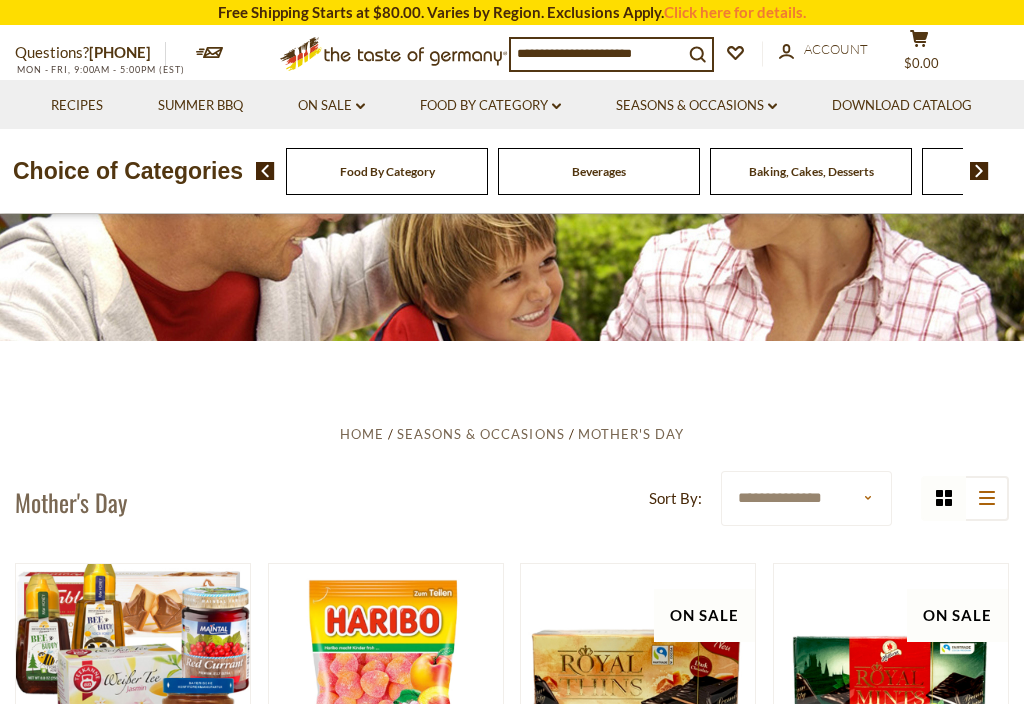 scroll, scrollTop: 0, scrollLeft: 0, axis: both 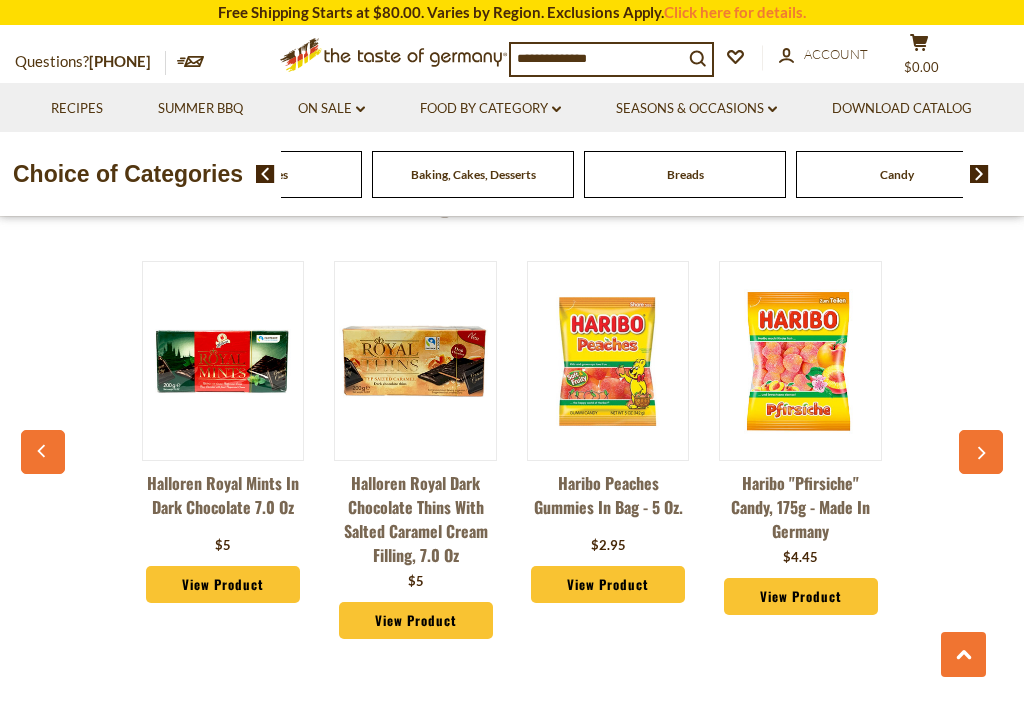click on "Beverages" at bounding box center [49, 174] 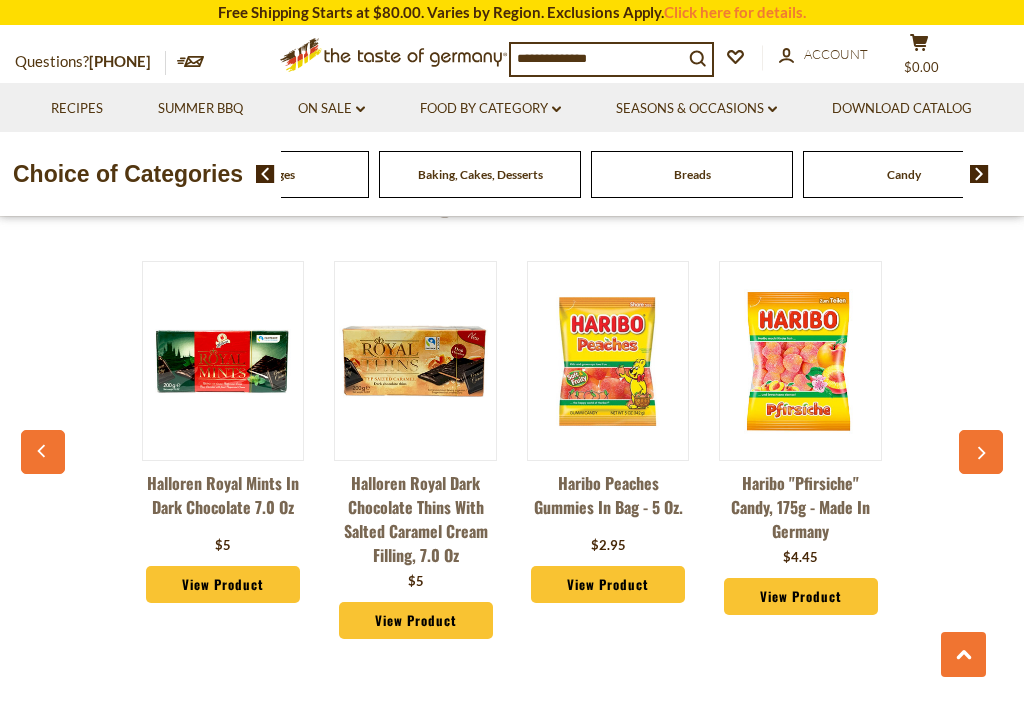 click on "Cereal" at bounding box center (56, 174) 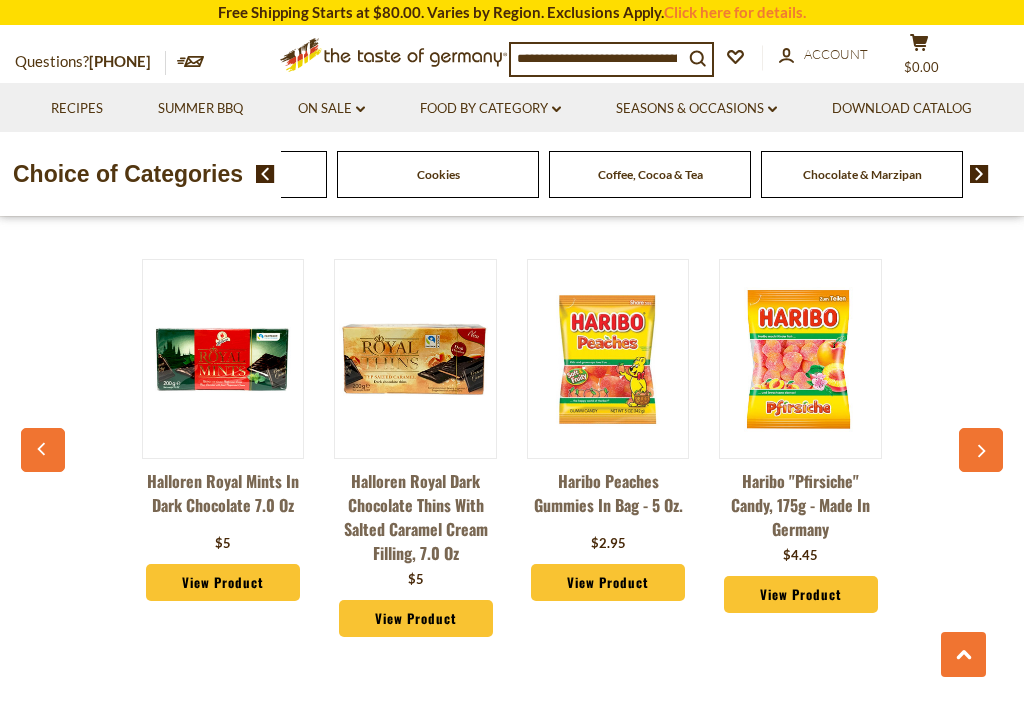 scroll, scrollTop: 3347, scrollLeft: 0, axis: vertical 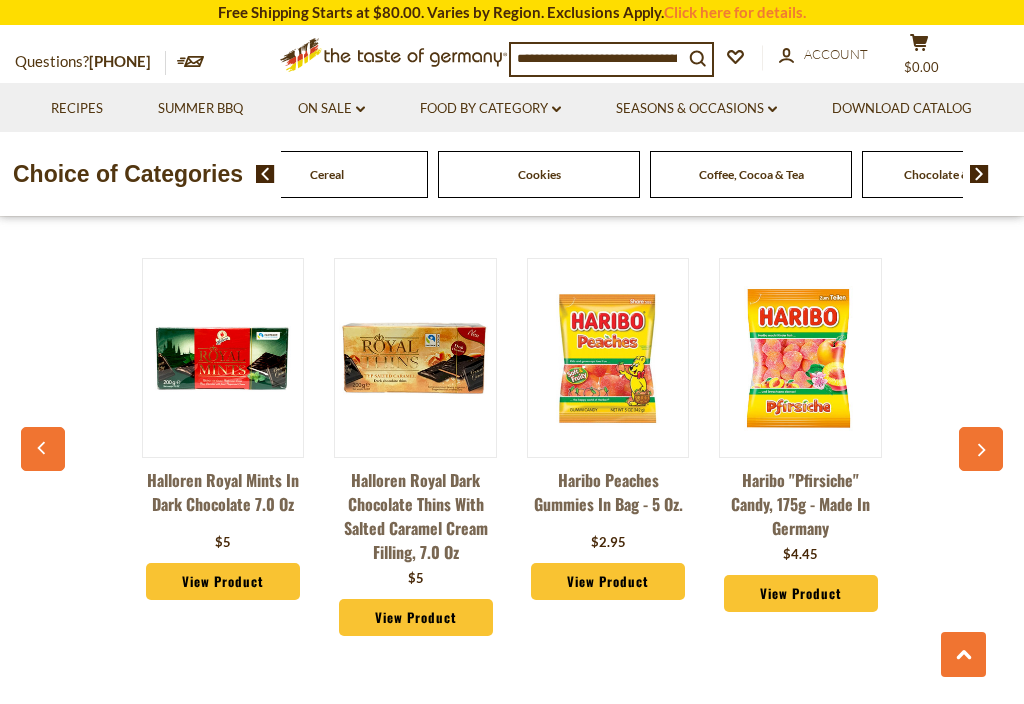 click on "Cookies" at bounding box center [-733, 174] 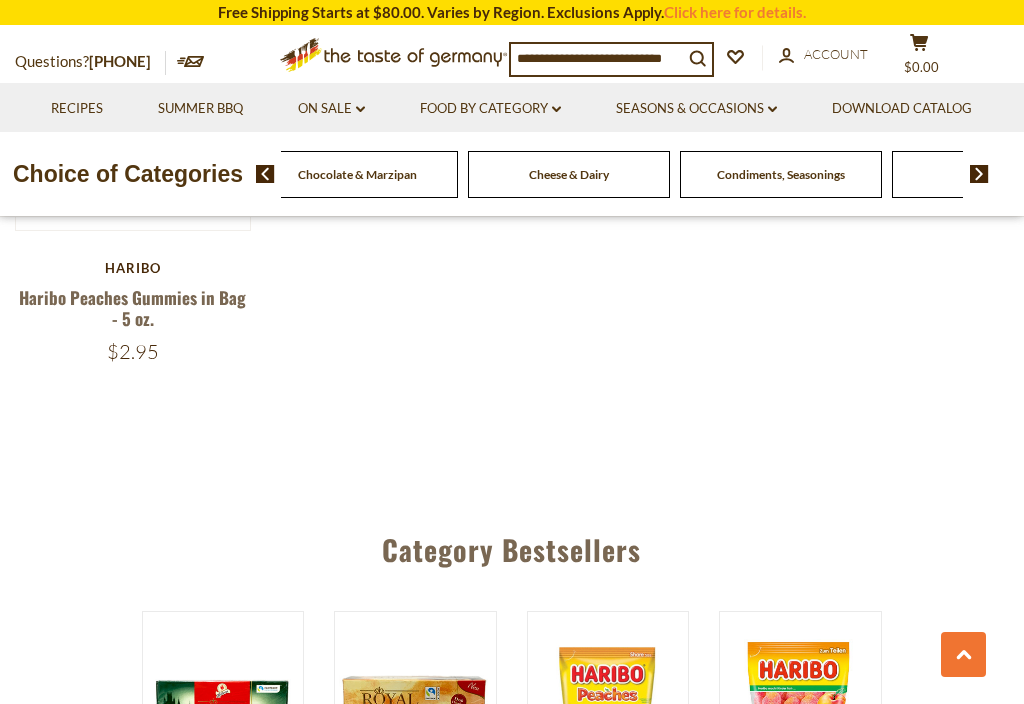scroll, scrollTop: 2993, scrollLeft: 0, axis: vertical 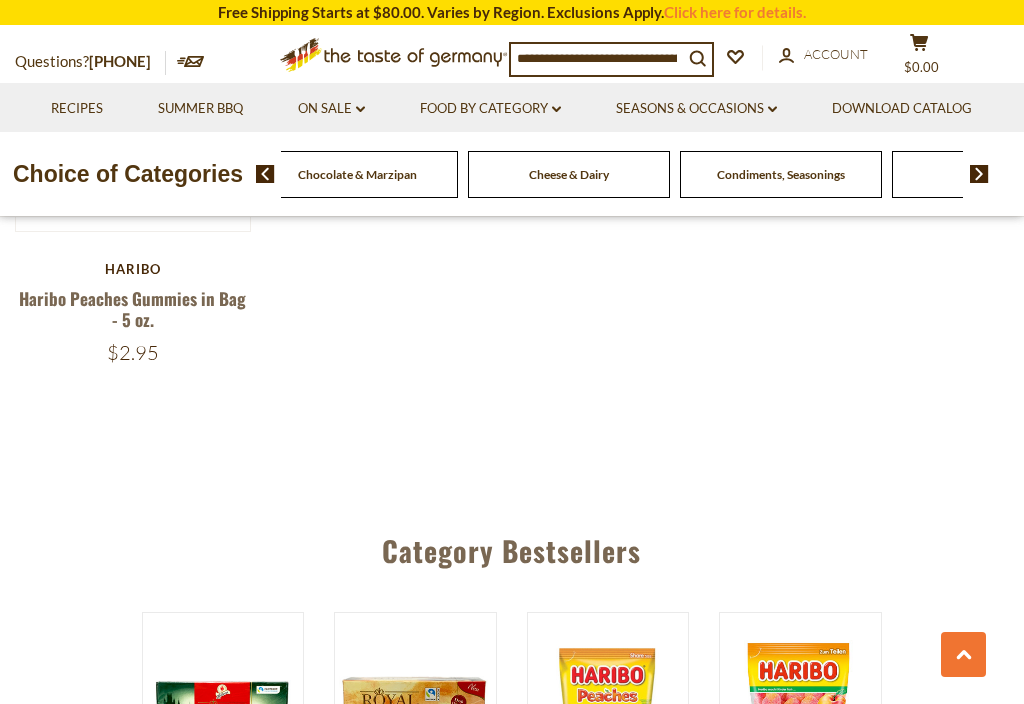 click on "Fish" at bounding box center (-1339, 174) 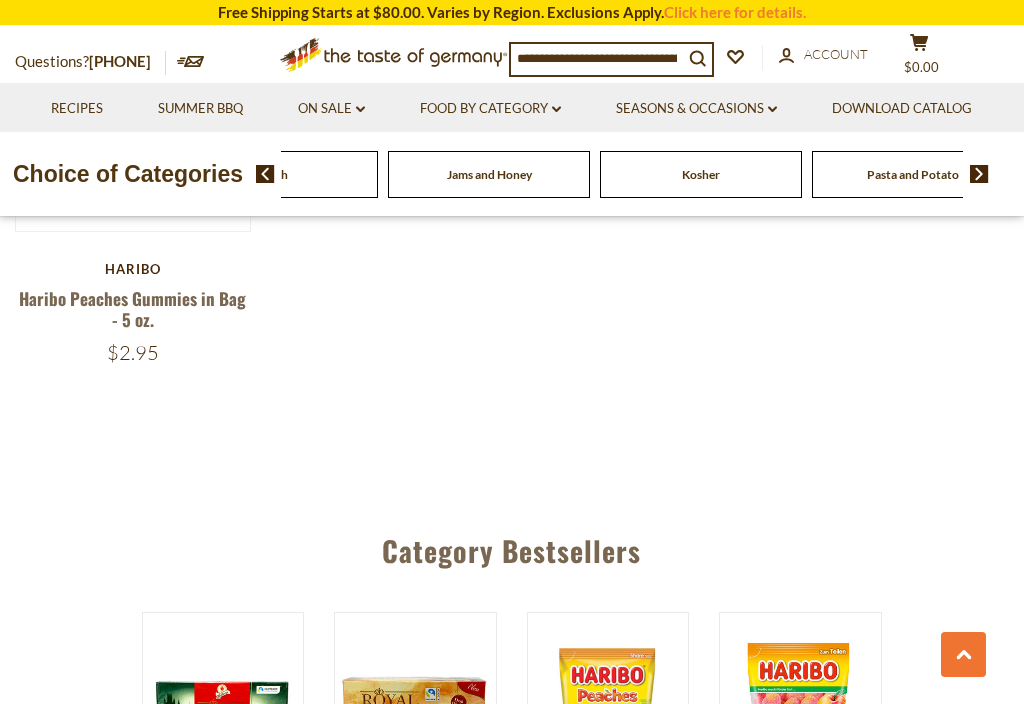 click on "Kosher" at bounding box center (-2055, 174) 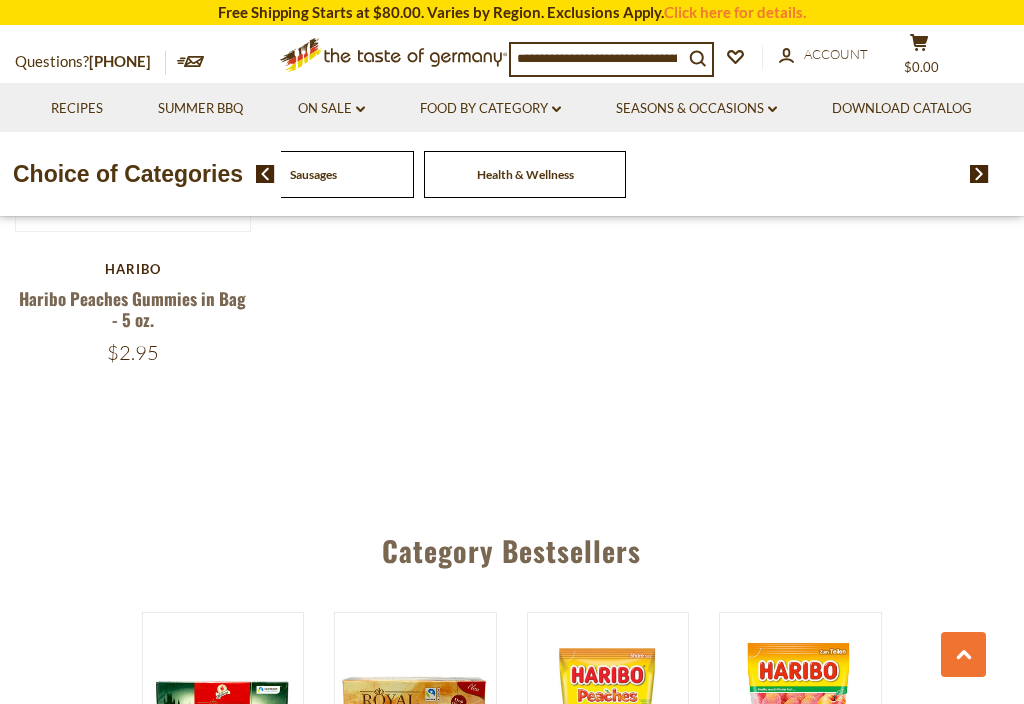 click on "Savory Snacks" at bounding box center (-3291, 174) 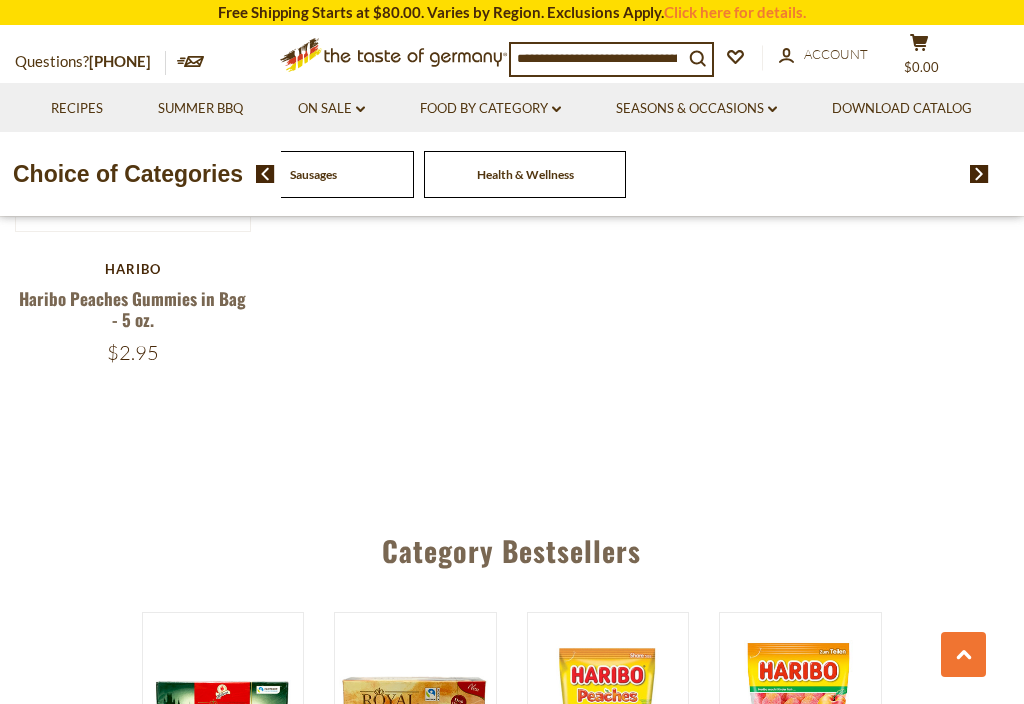 scroll, scrollTop: 2991, scrollLeft: 0, axis: vertical 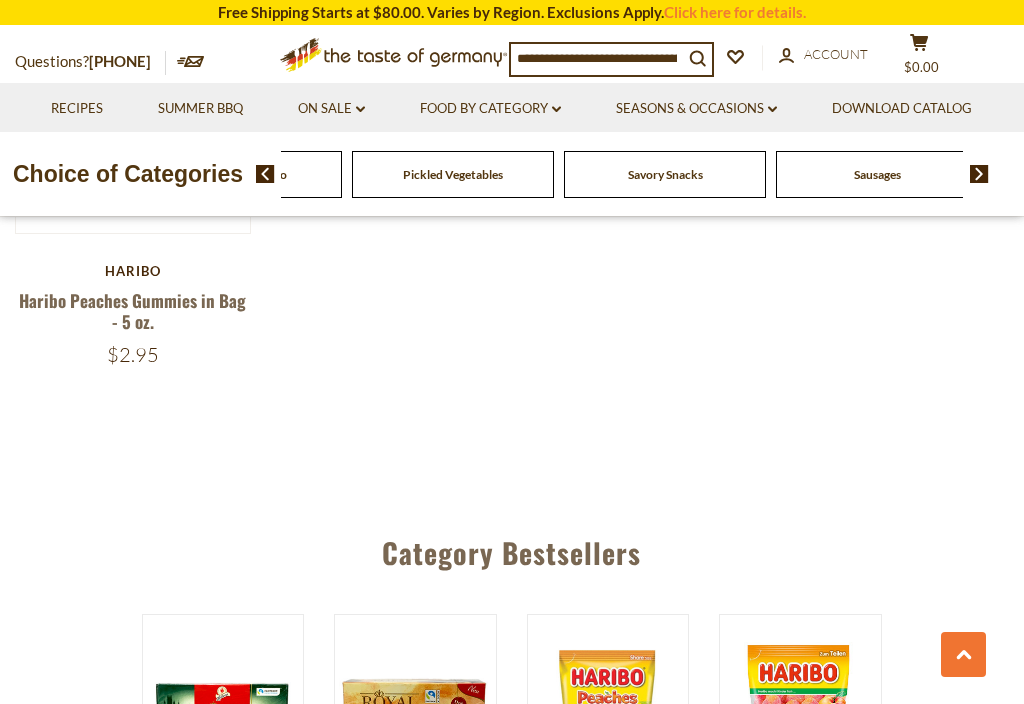 click on "Pickled Vegetables" at bounding box center [453, 174] 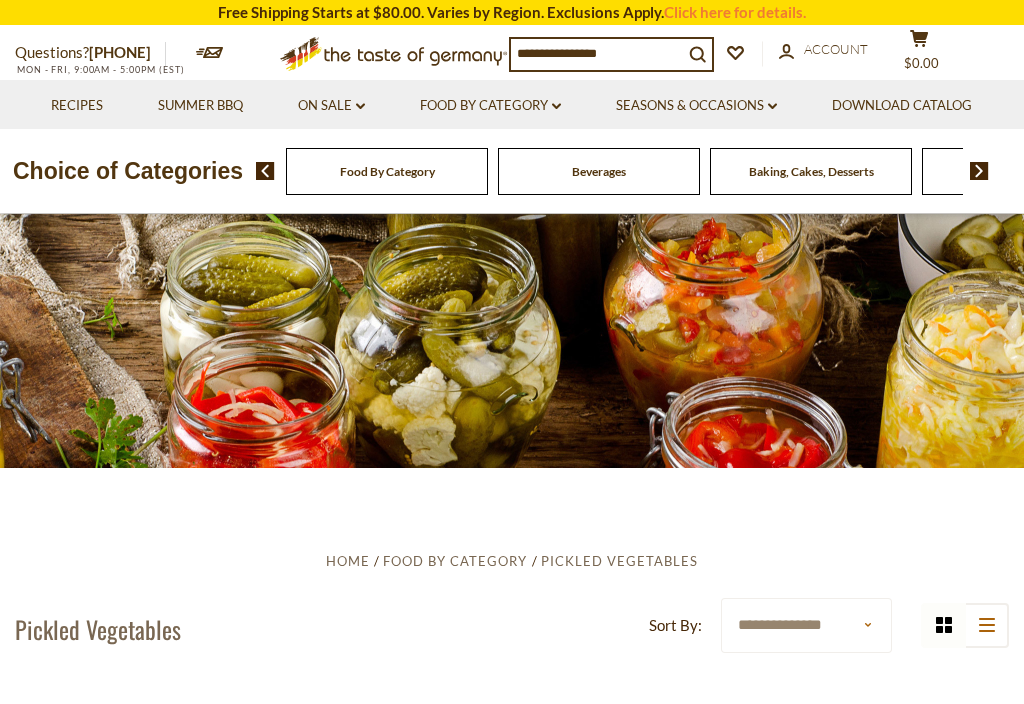 scroll, scrollTop: 0, scrollLeft: 0, axis: both 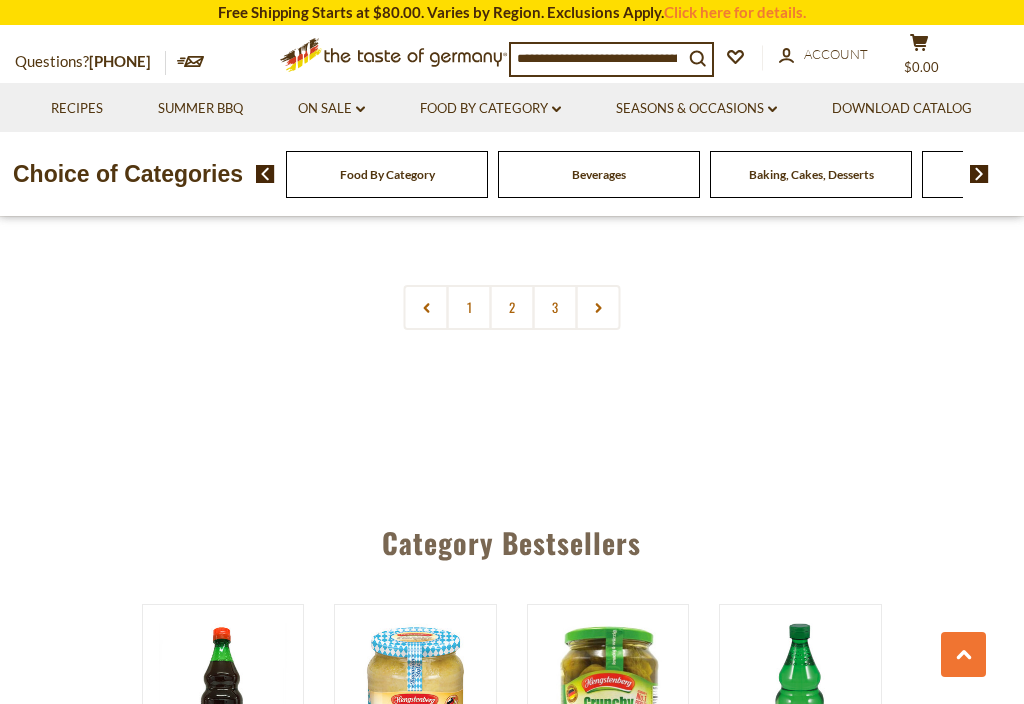 click on "2" at bounding box center (512, 307) 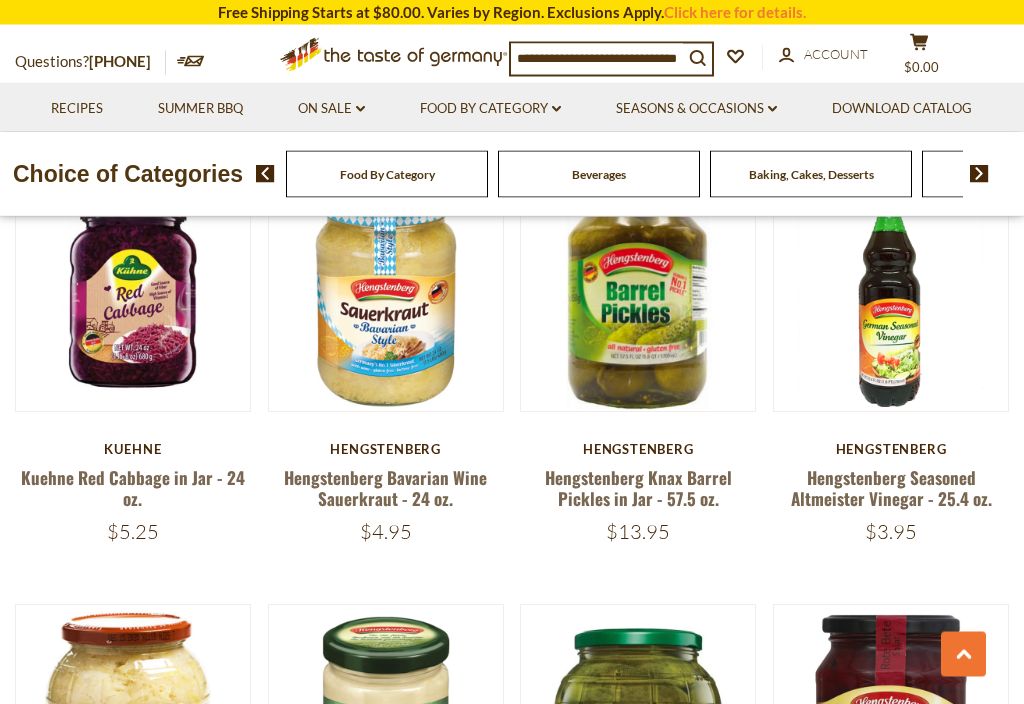 scroll, scrollTop: 944, scrollLeft: 0, axis: vertical 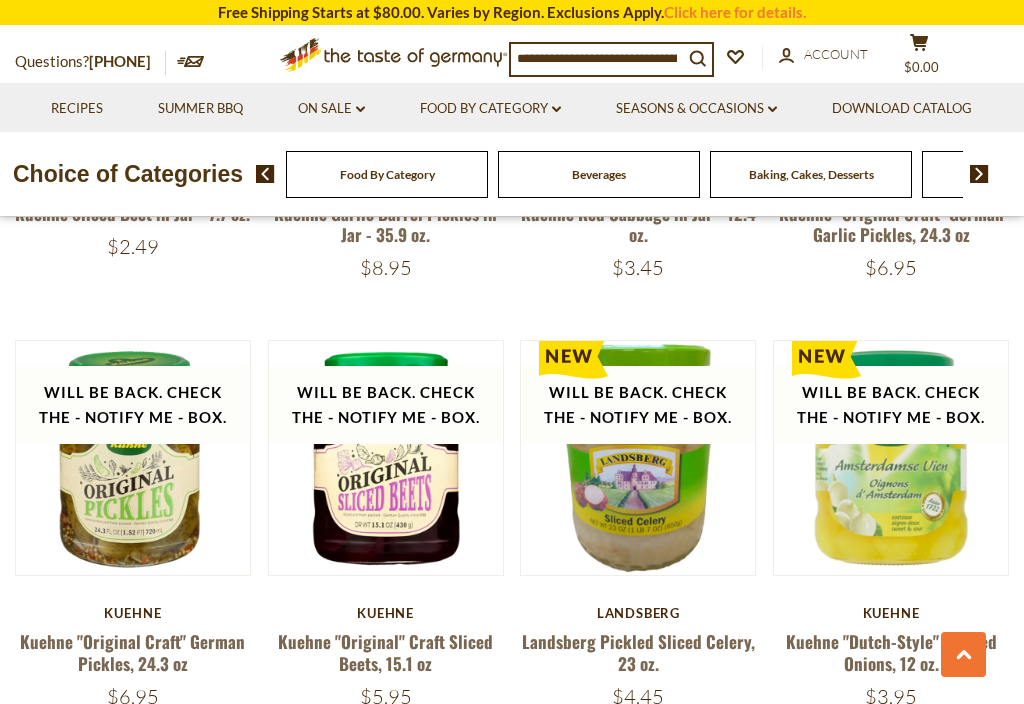 click on "3" at bounding box center [555, 841] 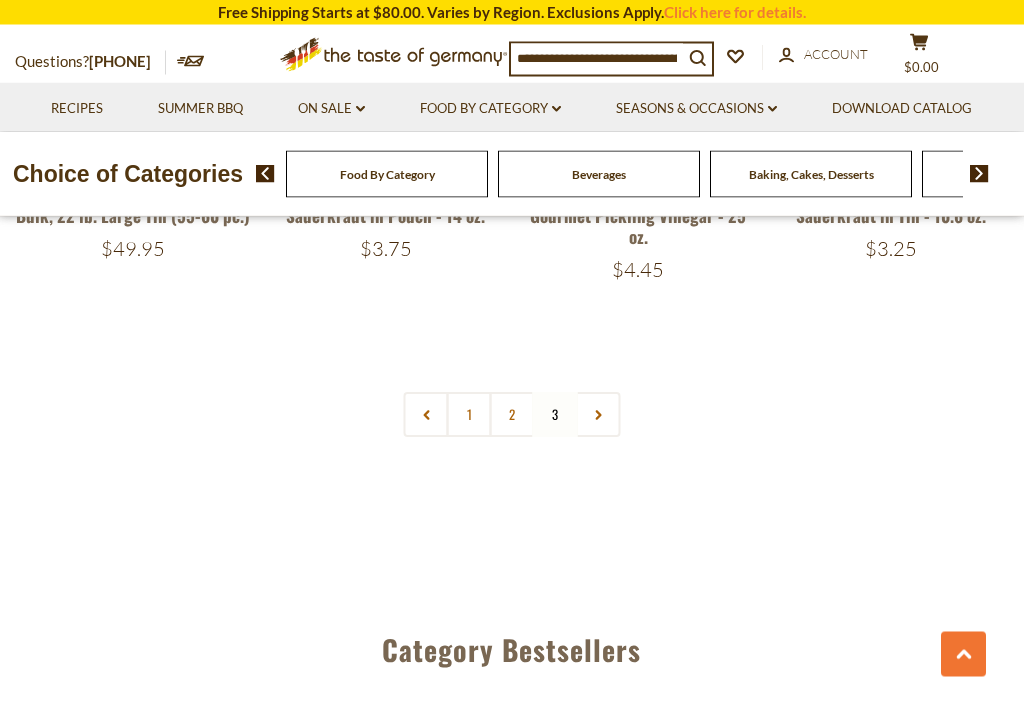 scroll, scrollTop: 2126, scrollLeft: 0, axis: vertical 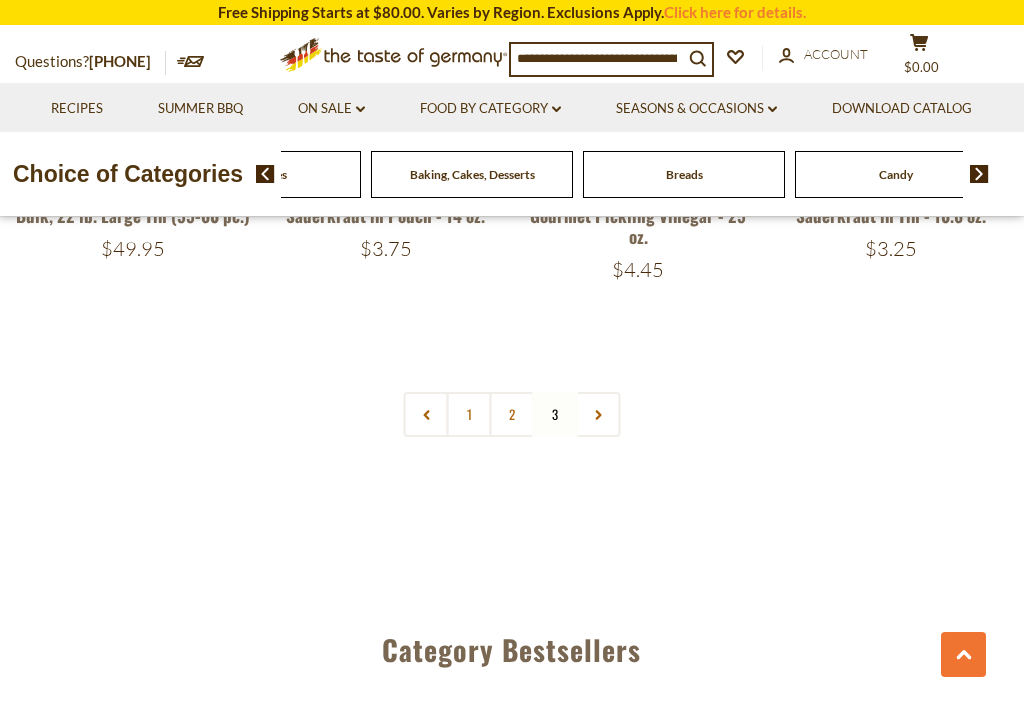 click on "Beverages" at bounding box center [48, 174] 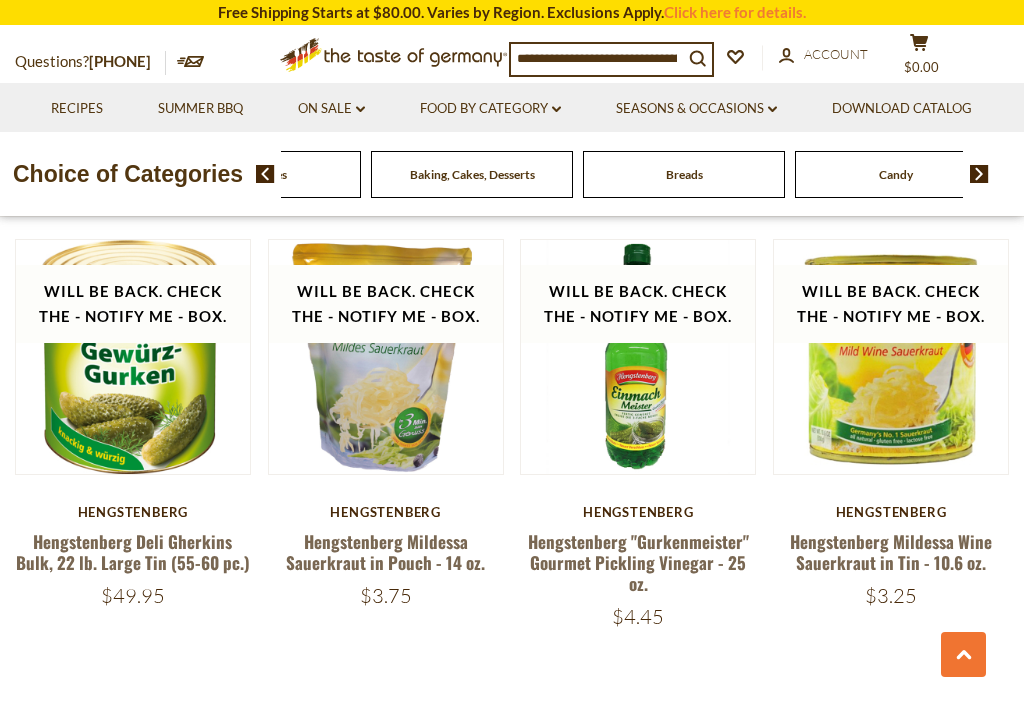 scroll, scrollTop: 1778, scrollLeft: 0, axis: vertical 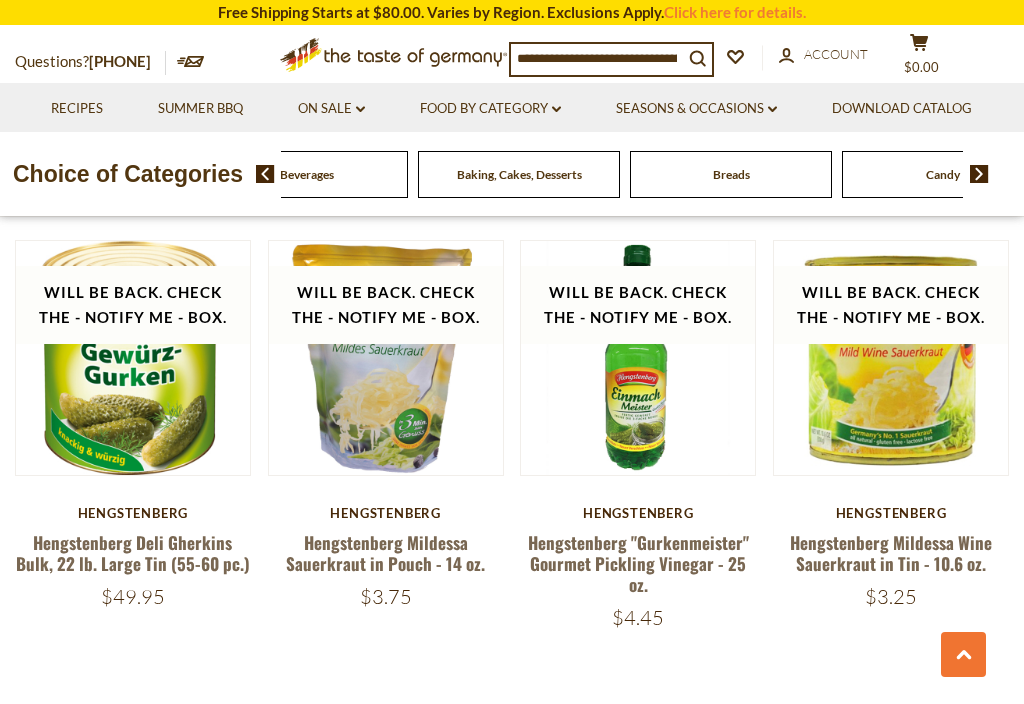 click at bounding box center (979, 174) 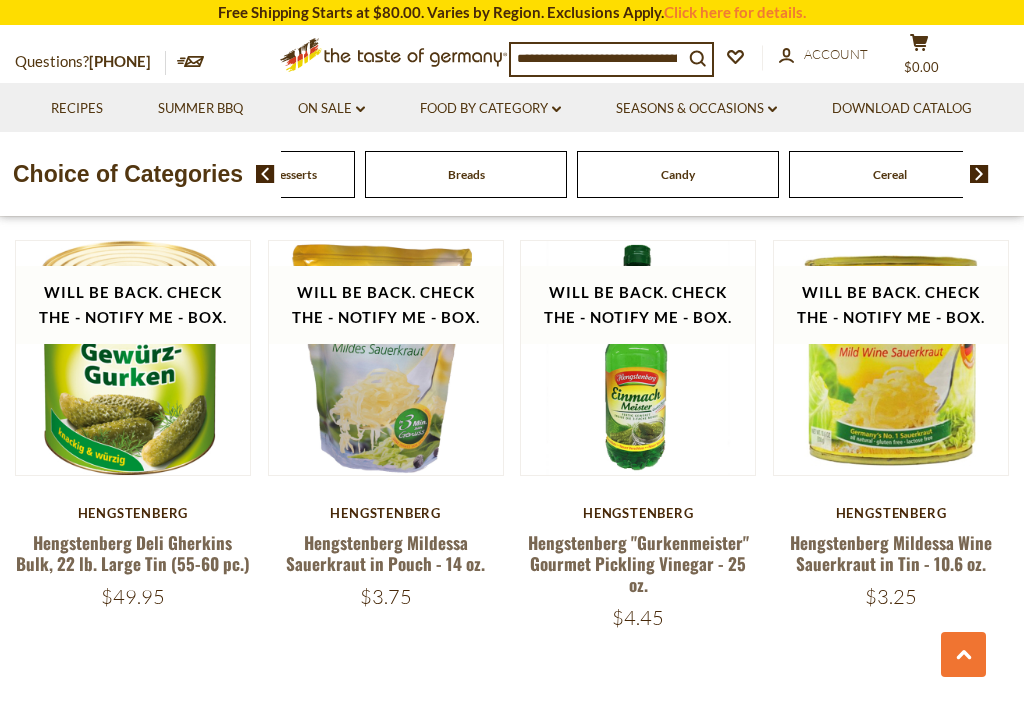 click at bounding box center (265, 174) 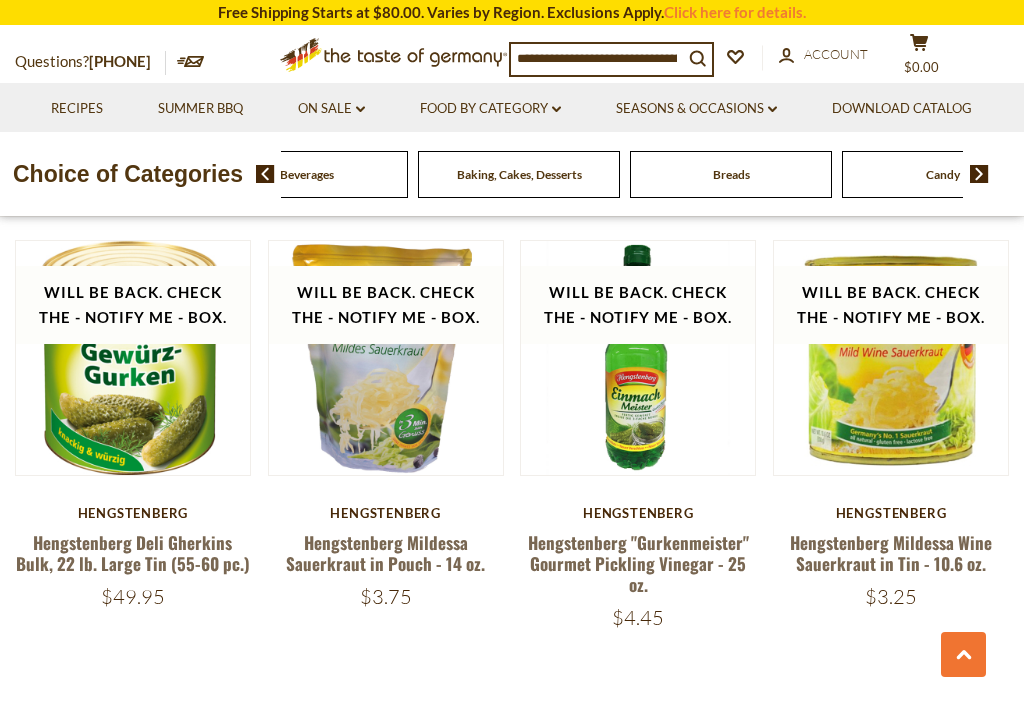 click at bounding box center [265, 174] 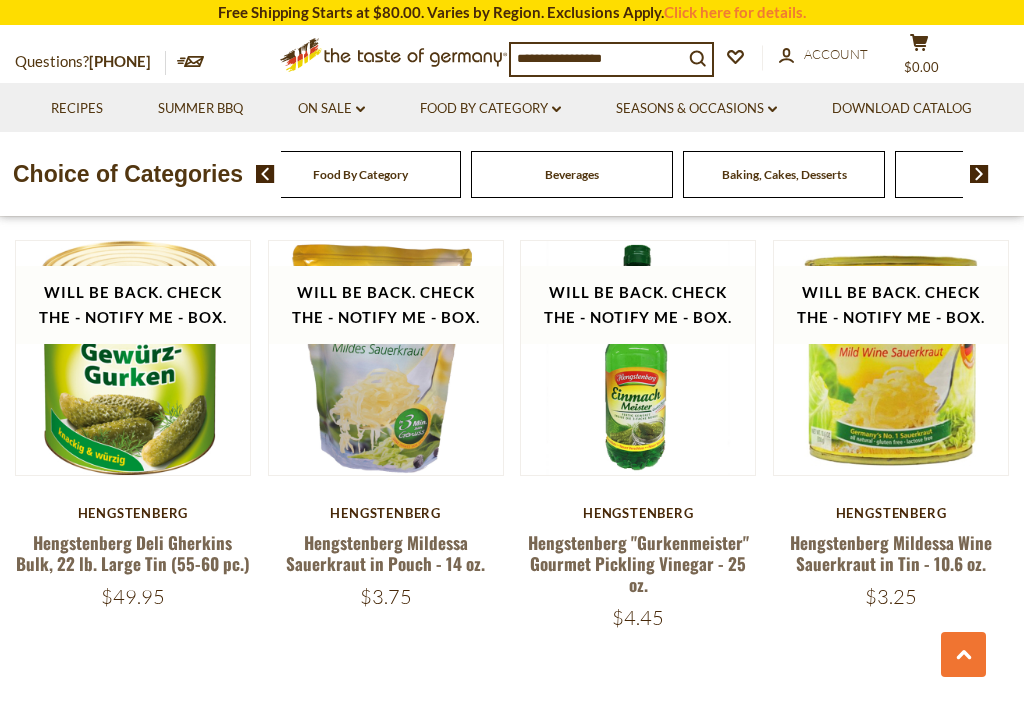 click on "Beverages" at bounding box center (360, 174) 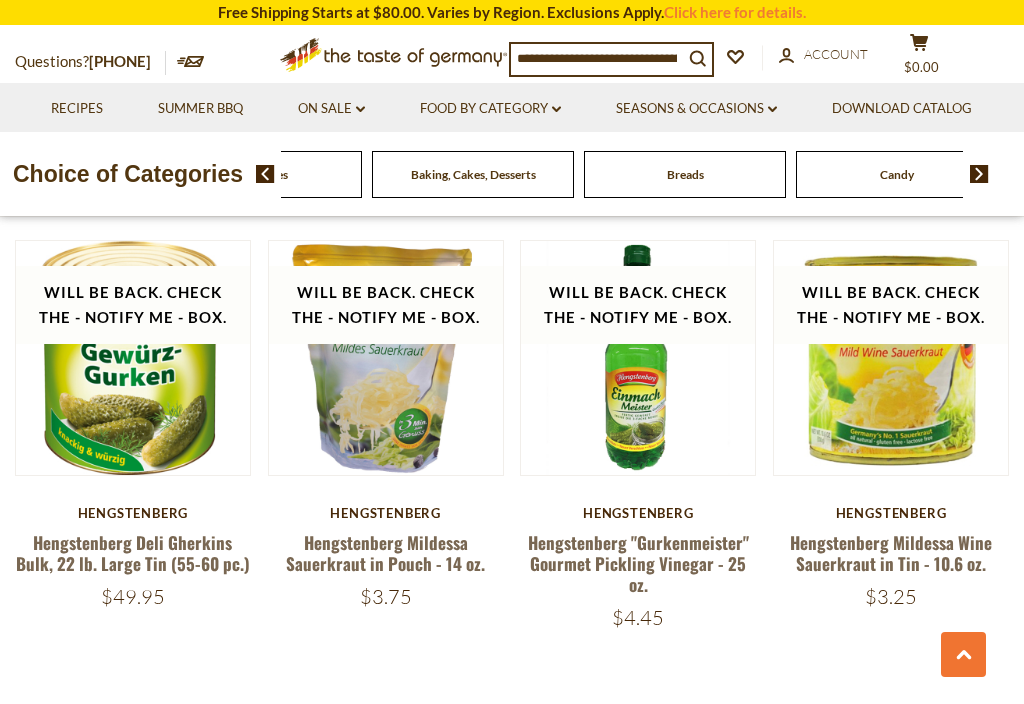 click on "Food By Category
Beverages
Baking, Cakes, Desserts
Breads
Candy
Cereal
Cookies
Coffee, Cocoa & Tea
Chocolate & Marzipan
Cheese & Dairy" at bounding box center [640, 174] 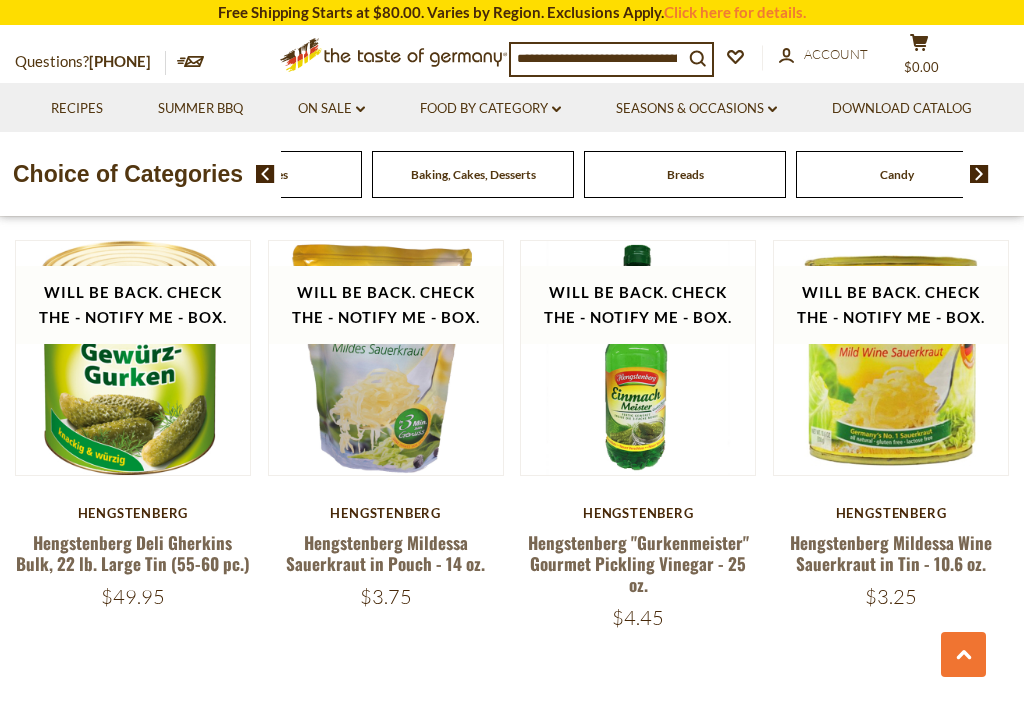 click at bounding box center (979, 174) 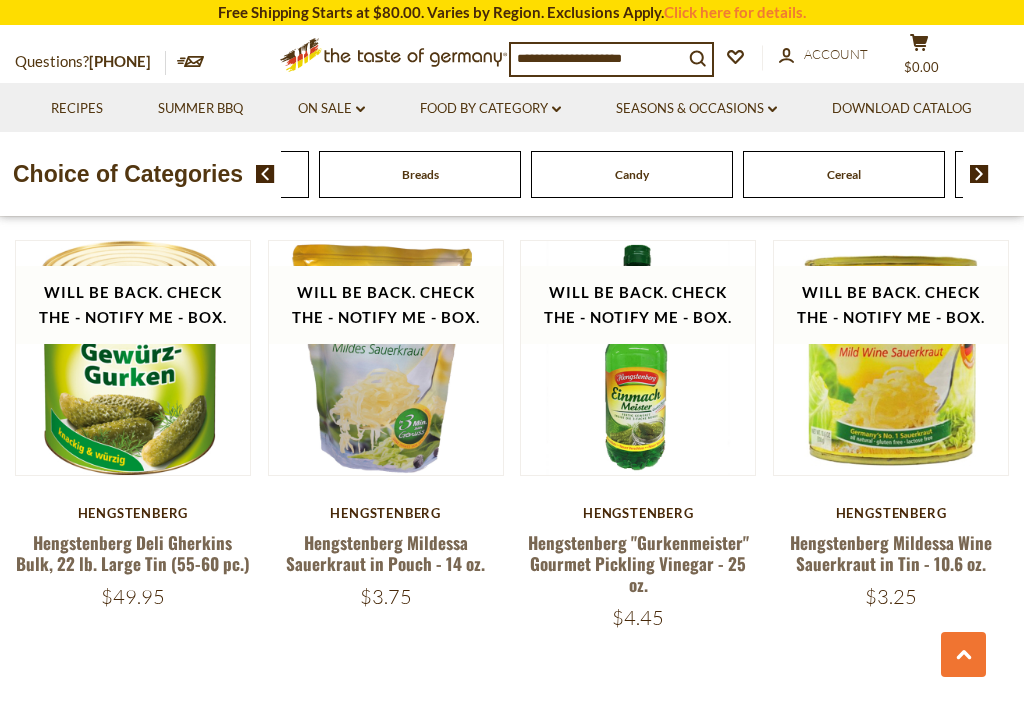 click at bounding box center (265, 174) 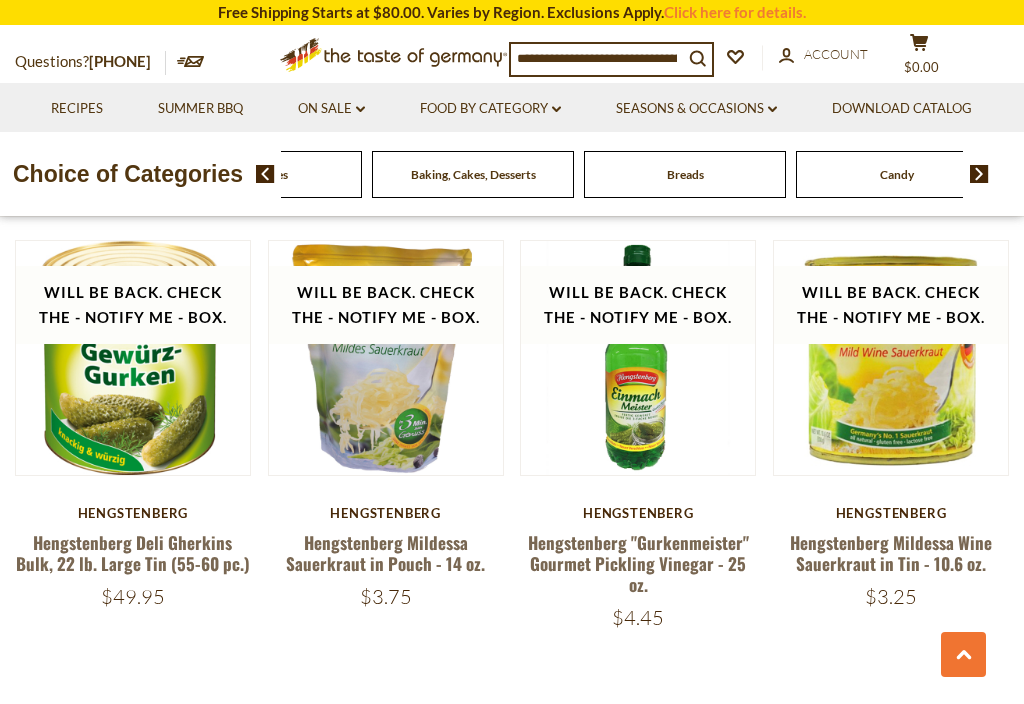 click at bounding box center [265, 174] 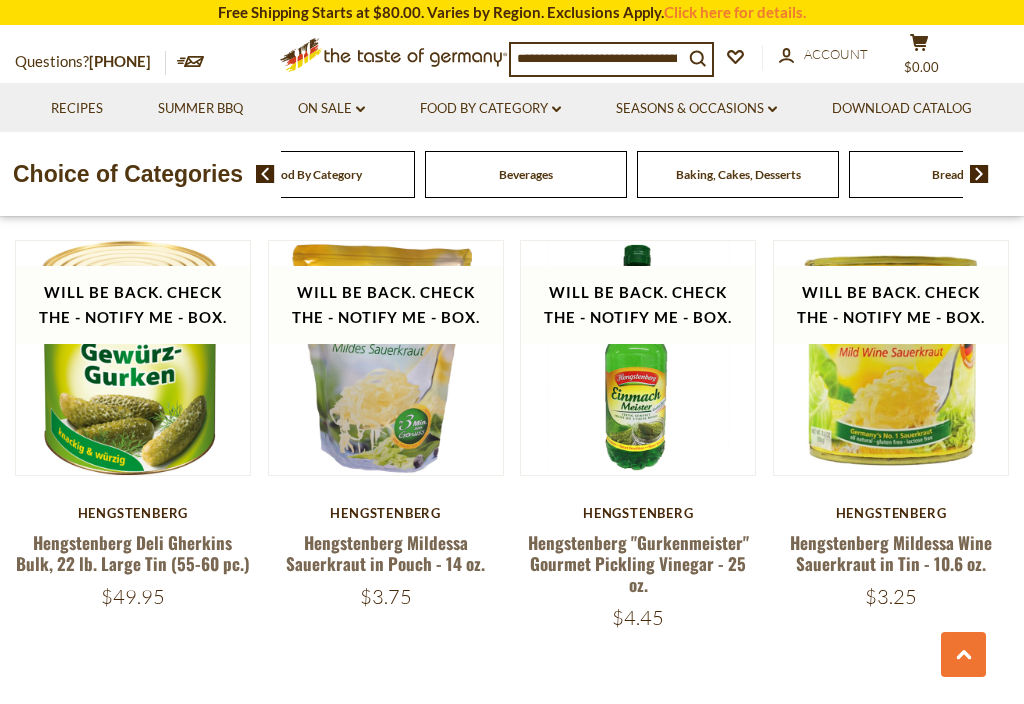 click at bounding box center (265, 174) 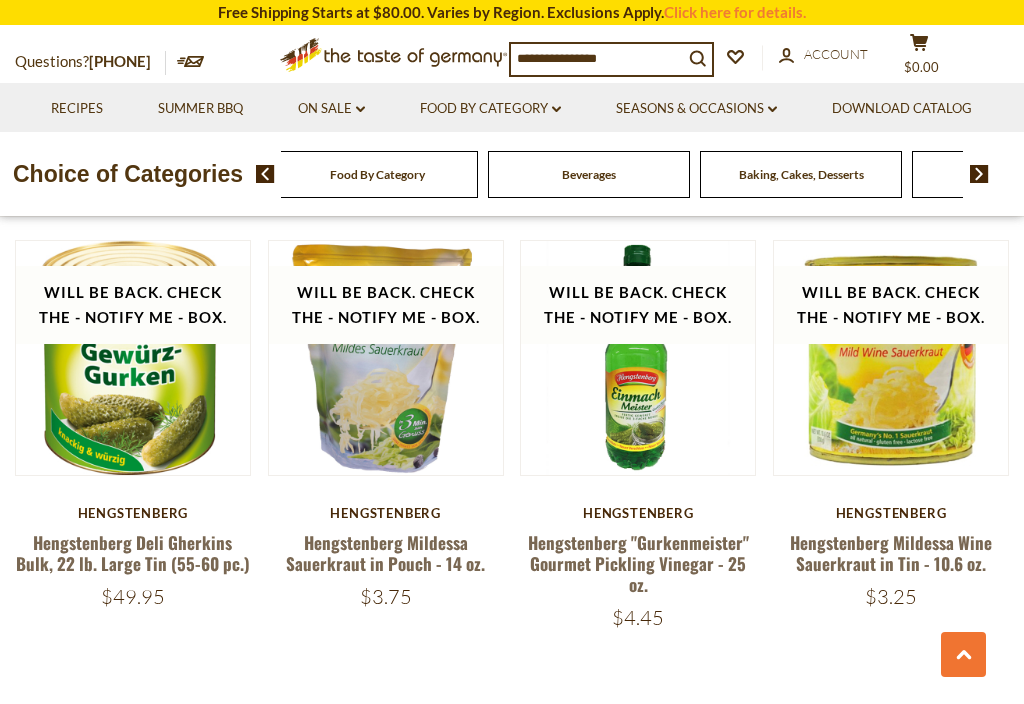 click on "Beverages" at bounding box center (377, 174) 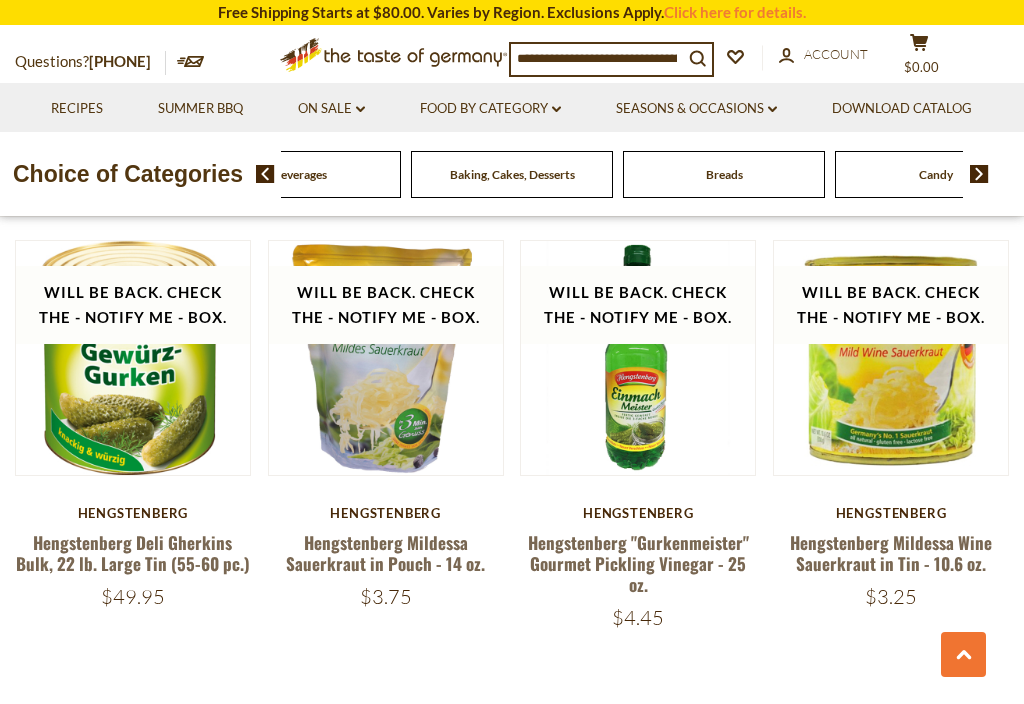 scroll, scrollTop: 1775, scrollLeft: 0, axis: vertical 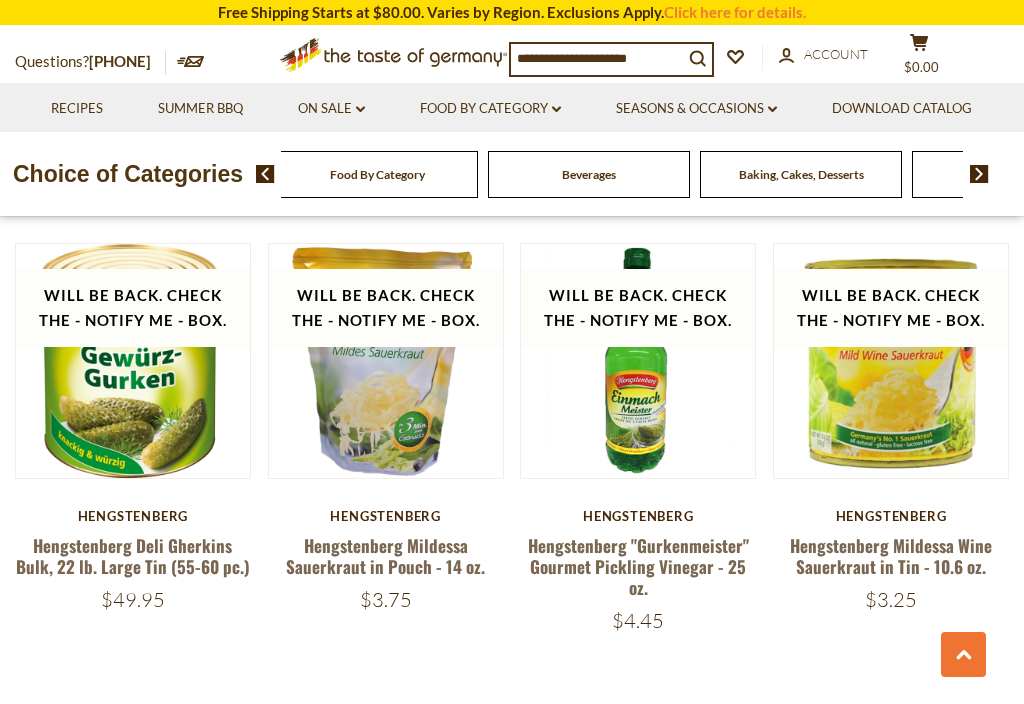 click on "Beverages" at bounding box center (377, 174) 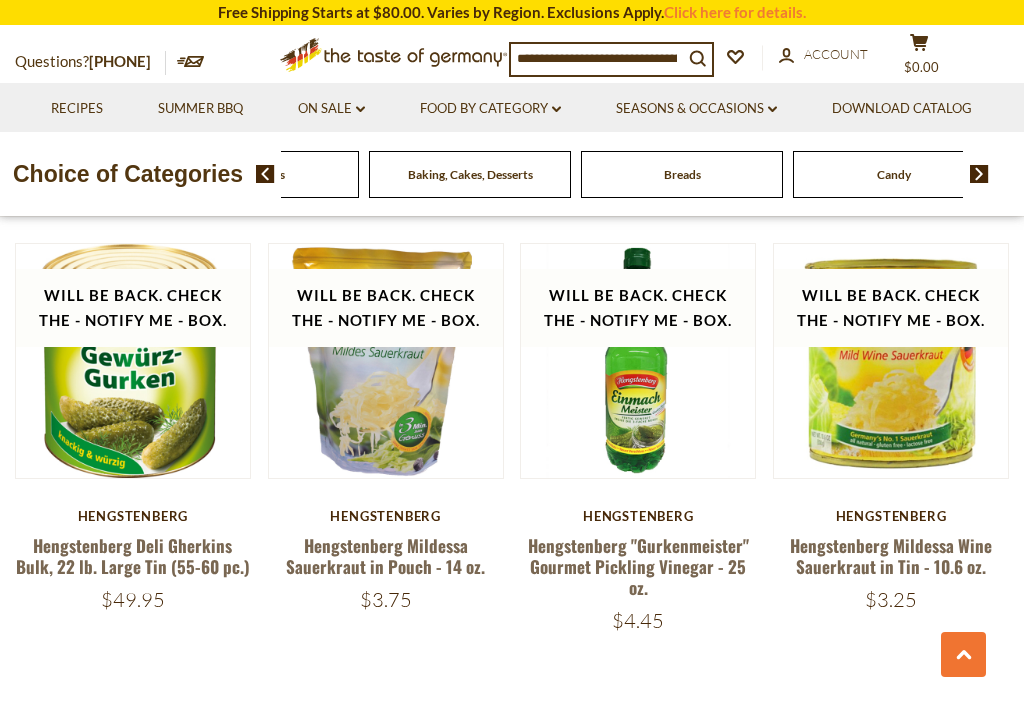 click on "Food By Category
dropdown_arrow" at bounding box center (490, 109) 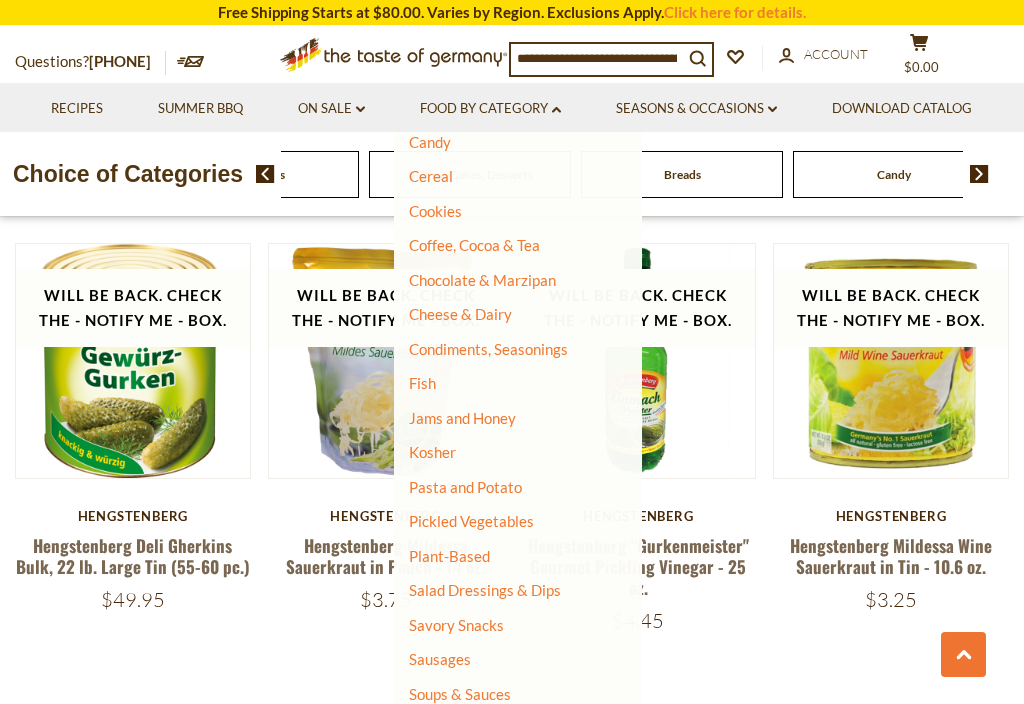 scroll, scrollTop: 240, scrollLeft: 0, axis: vertical 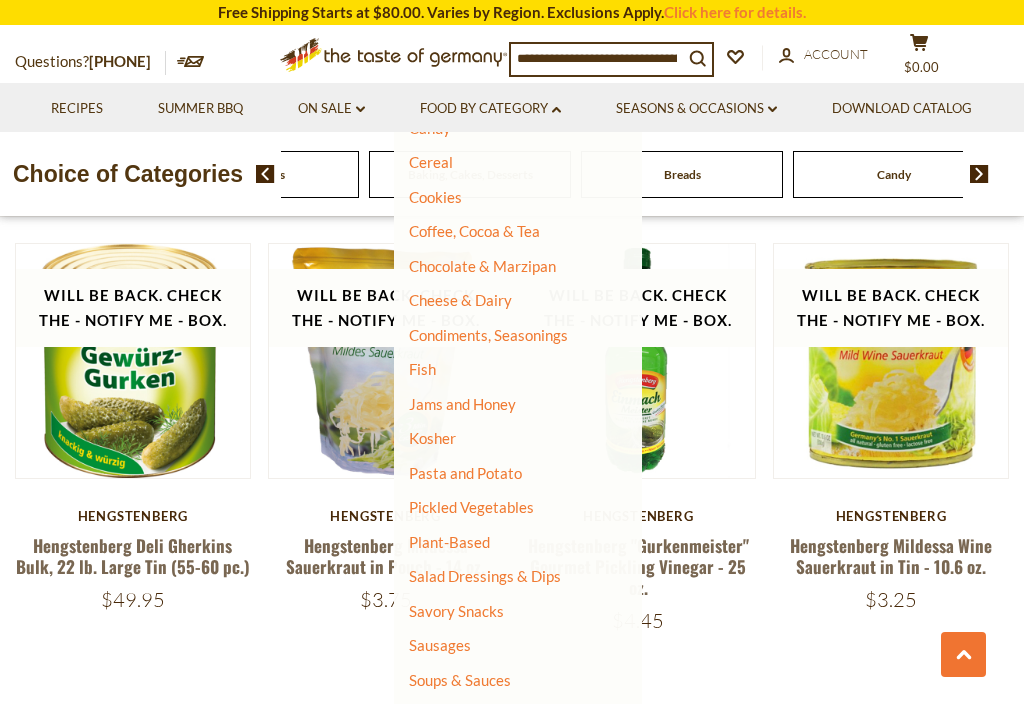 click on "Condiments, Seasonings" at bounding box center [488, 335] 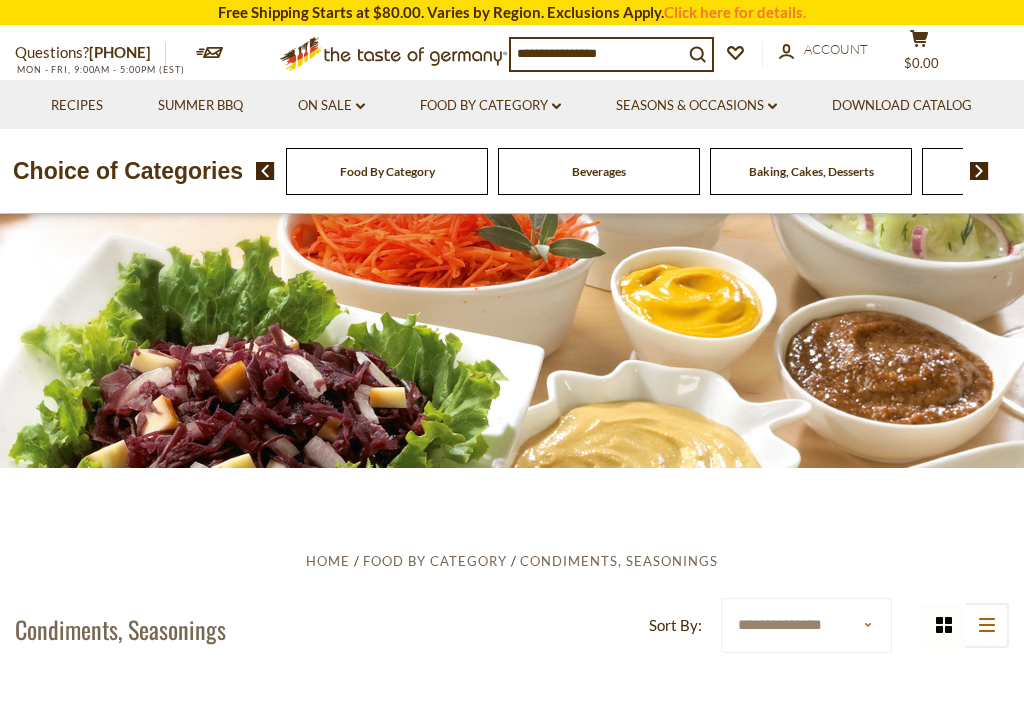 scroll, scrollTop: 0, scrollLeft: 0, axis: both 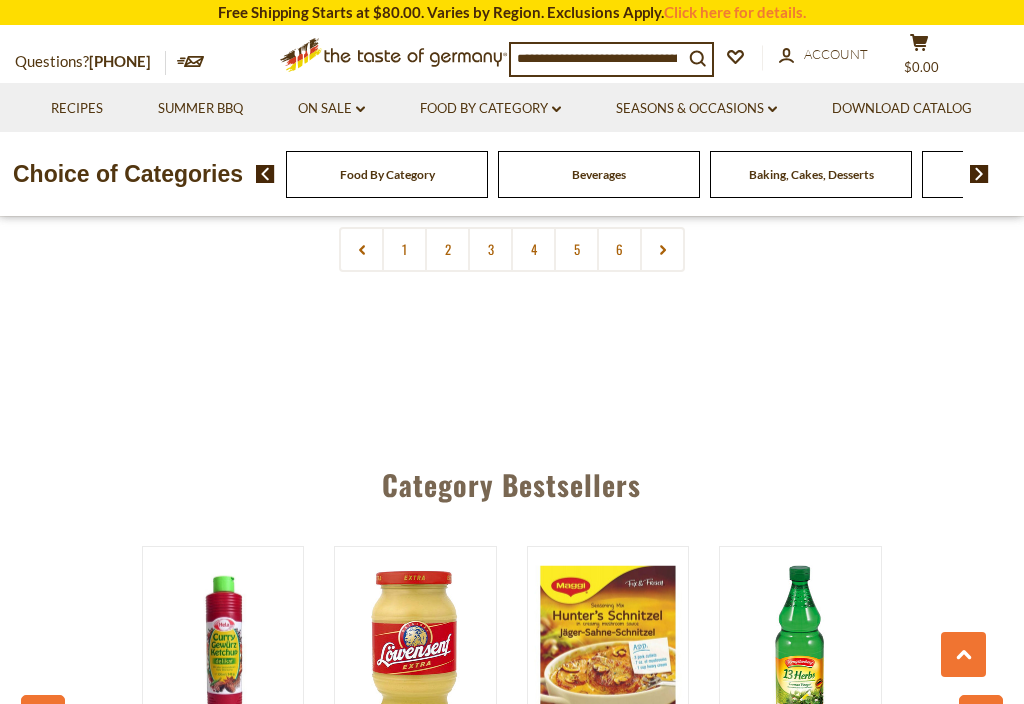 click on "**********" at bounding box center [512, -1775] 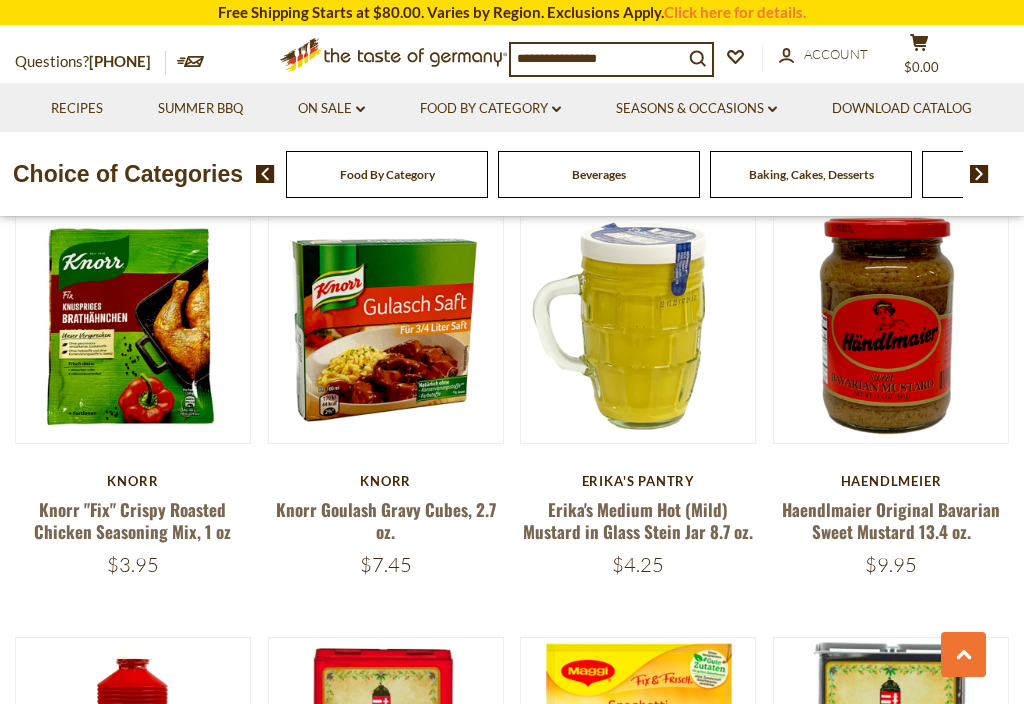 scroll, scrollTop: 3122, scrollLeft: 0, axis: vertical 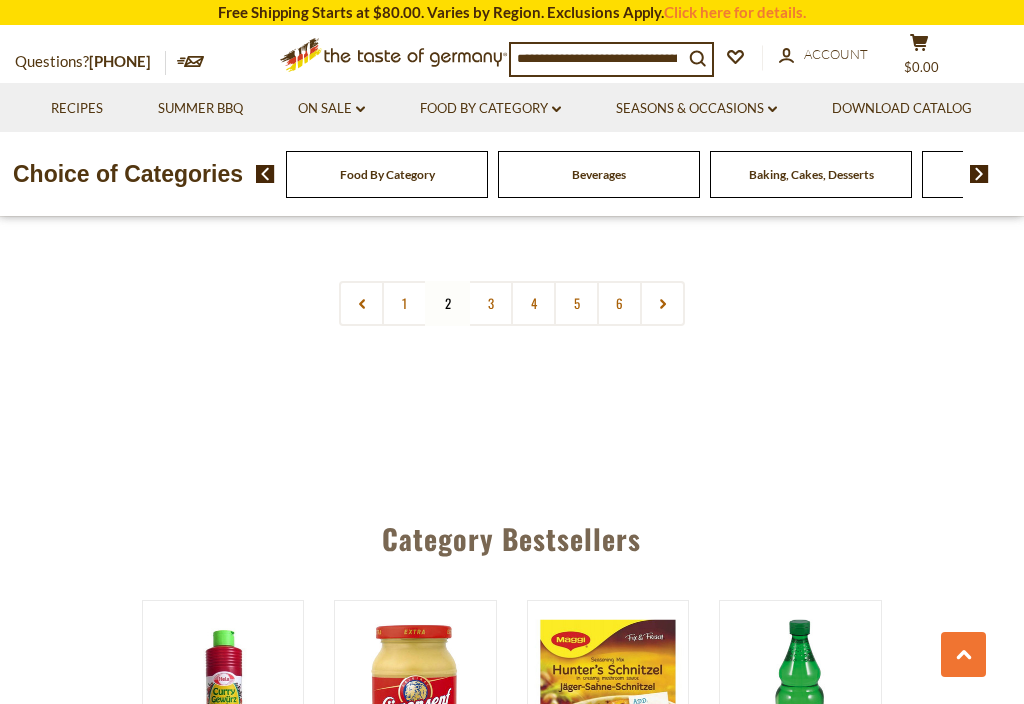 click on "3" at bounding box center (490, 303) 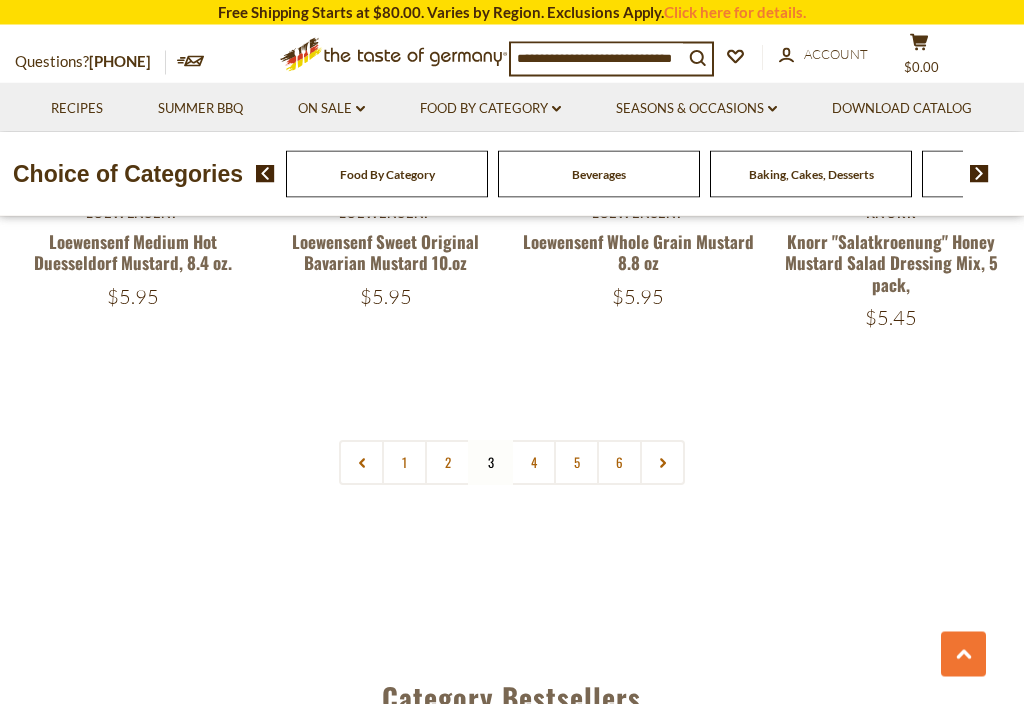 scroll, scrollTop: 4264, scrollLeft: 0, axis: vertical 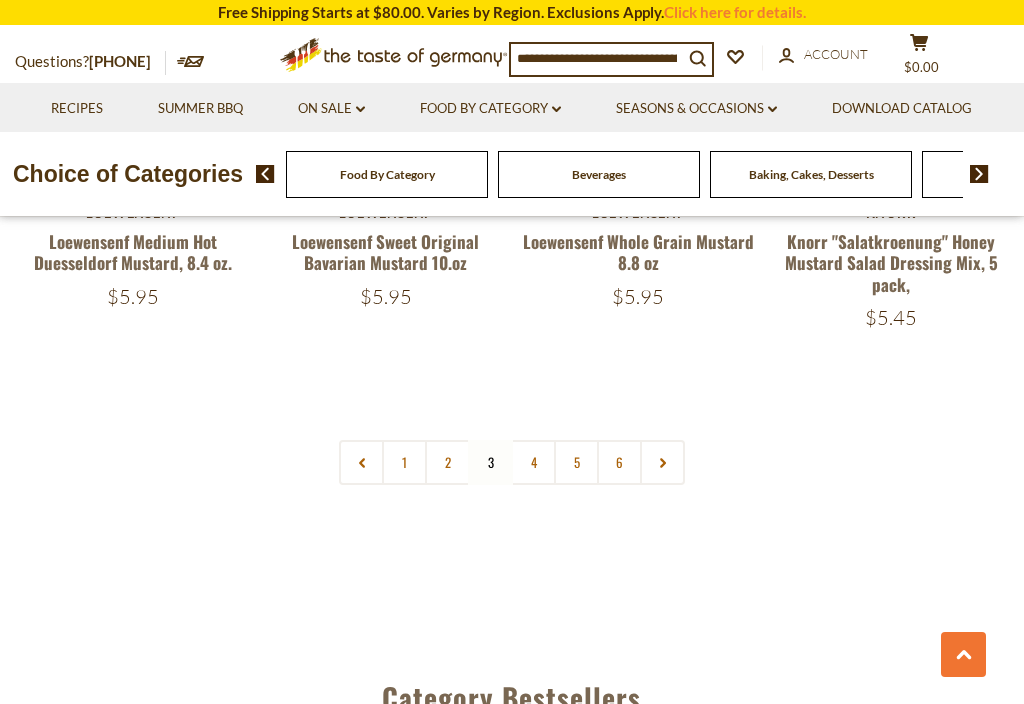 click on "4" at bounding box center [533, 462] 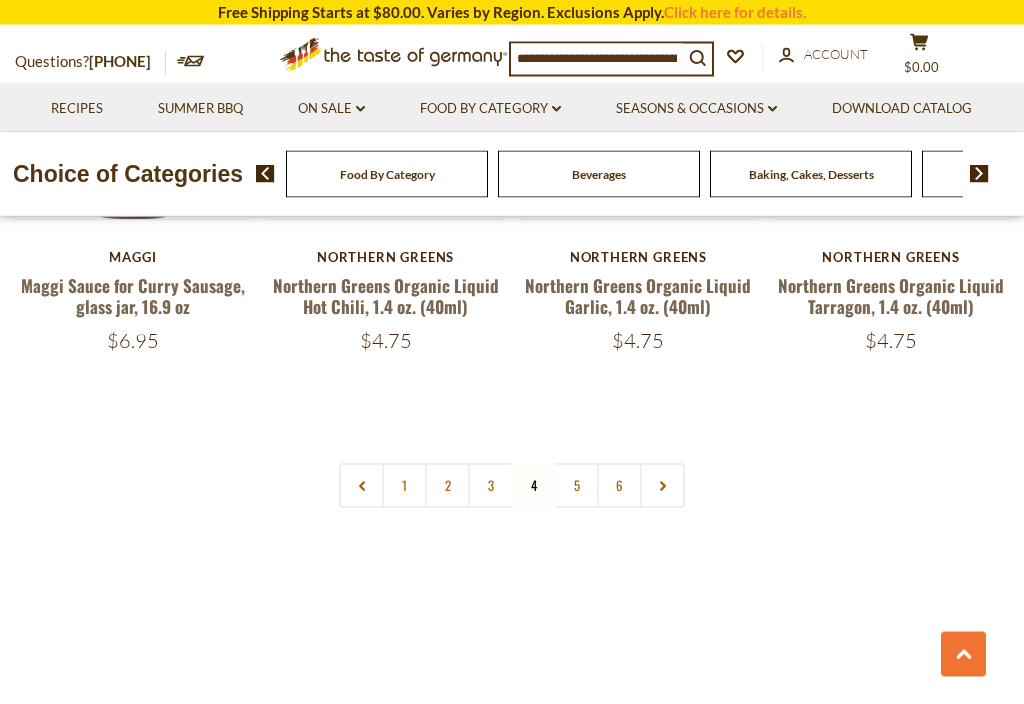 scroll, scrollTop: 4221, scrollLeft: 0, axis: vertical 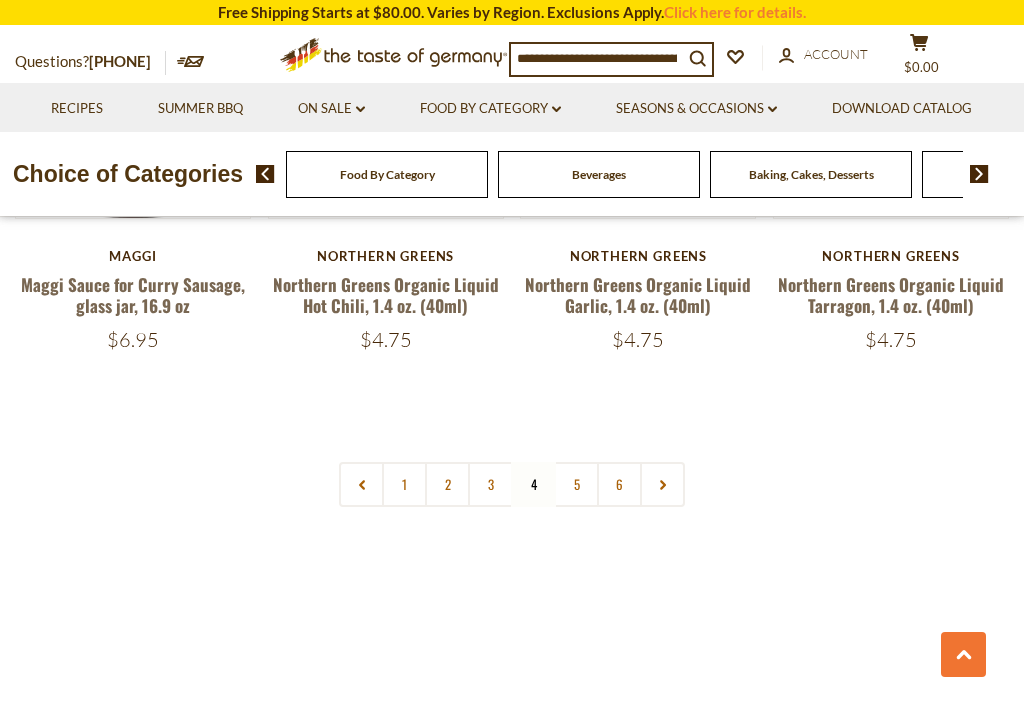 click on "5" at bounding box center (576, 484) 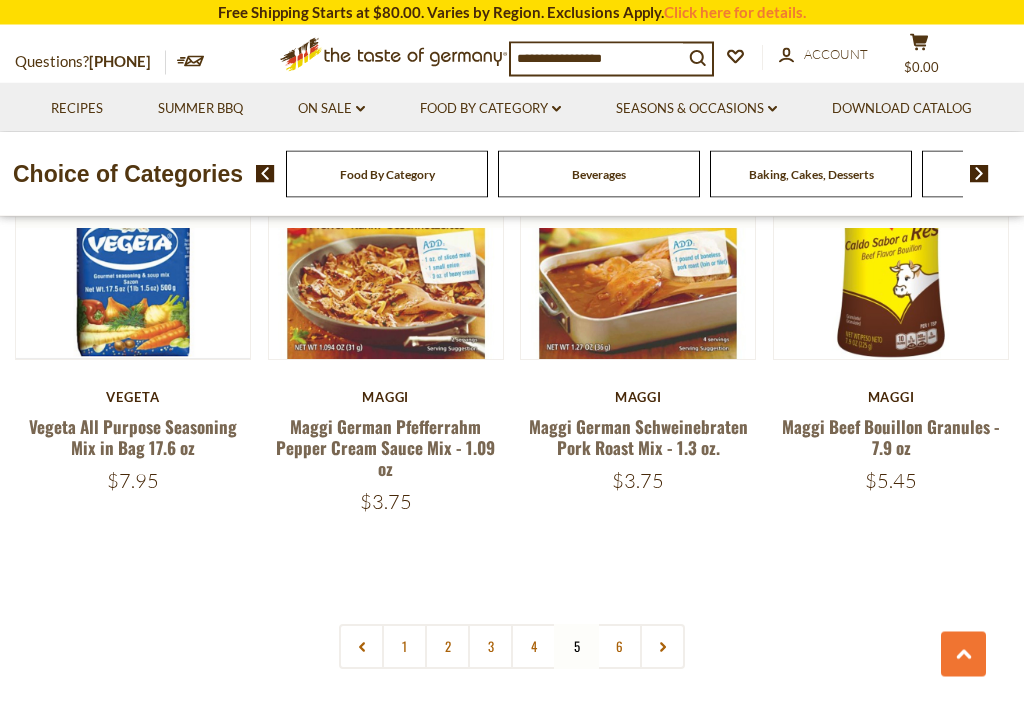 scroll, scrollTop: 4065, scrollLeft: 0, axis: vertical 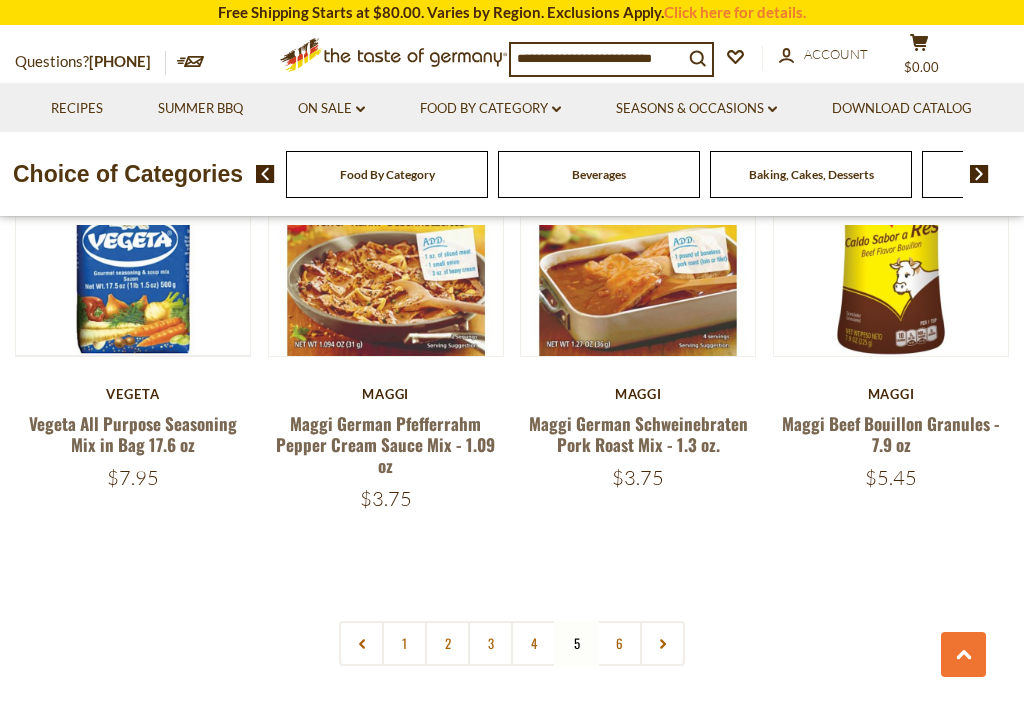 click on "6" at bounding box center (619, 643) 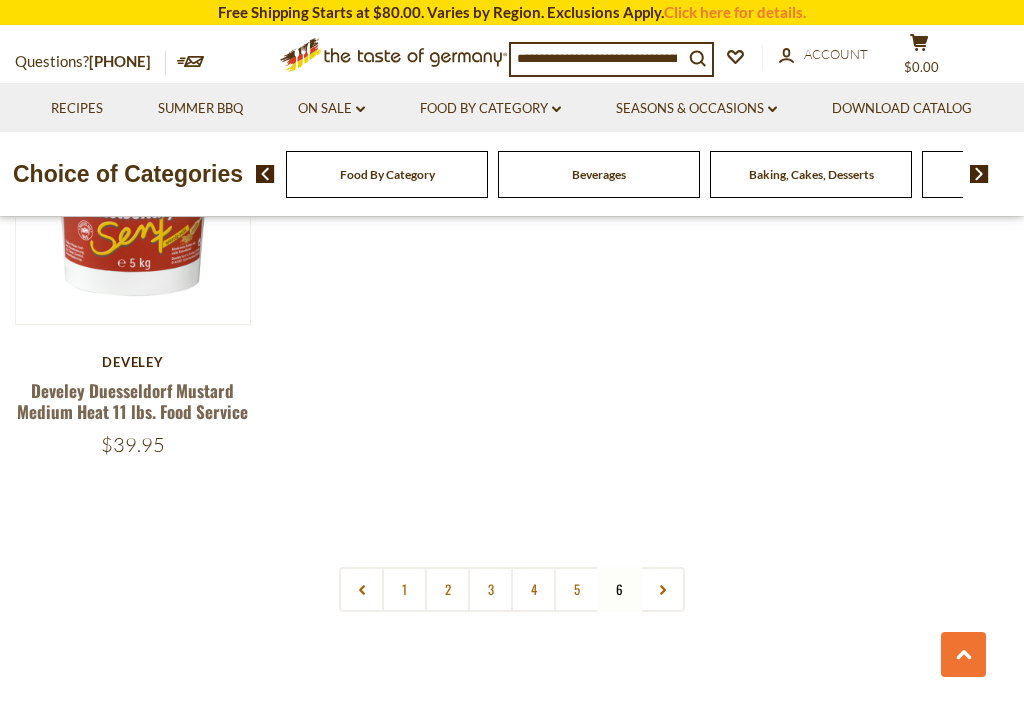 scroll, scrollTop: 1031, scrollLeft: 0, axis: vertical 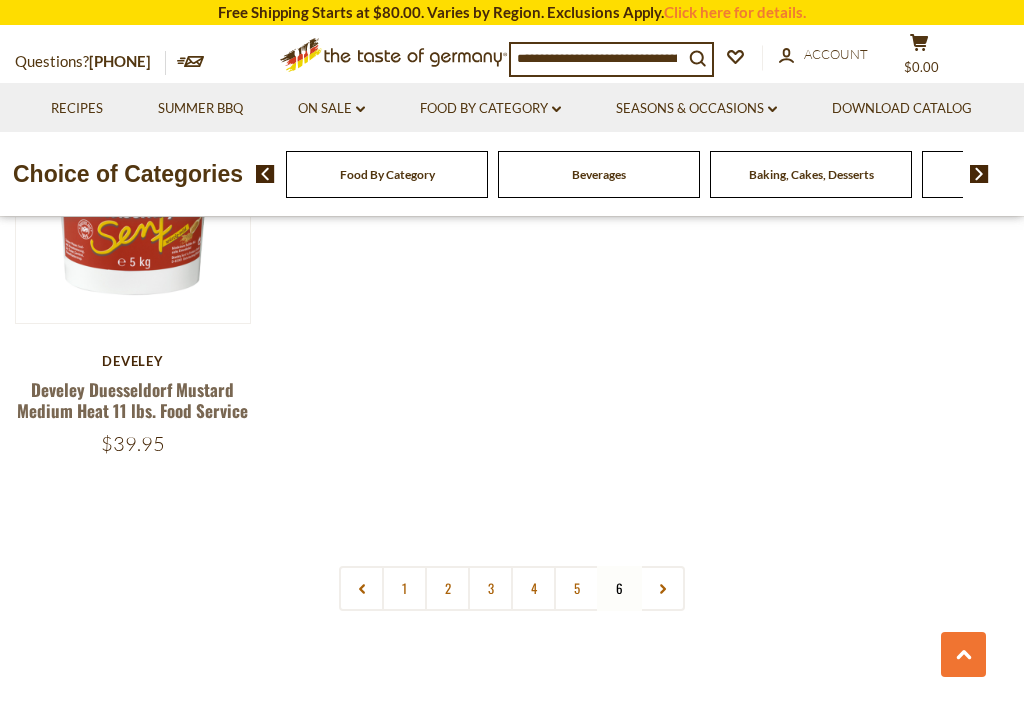 click at bounding box center [662, 588] 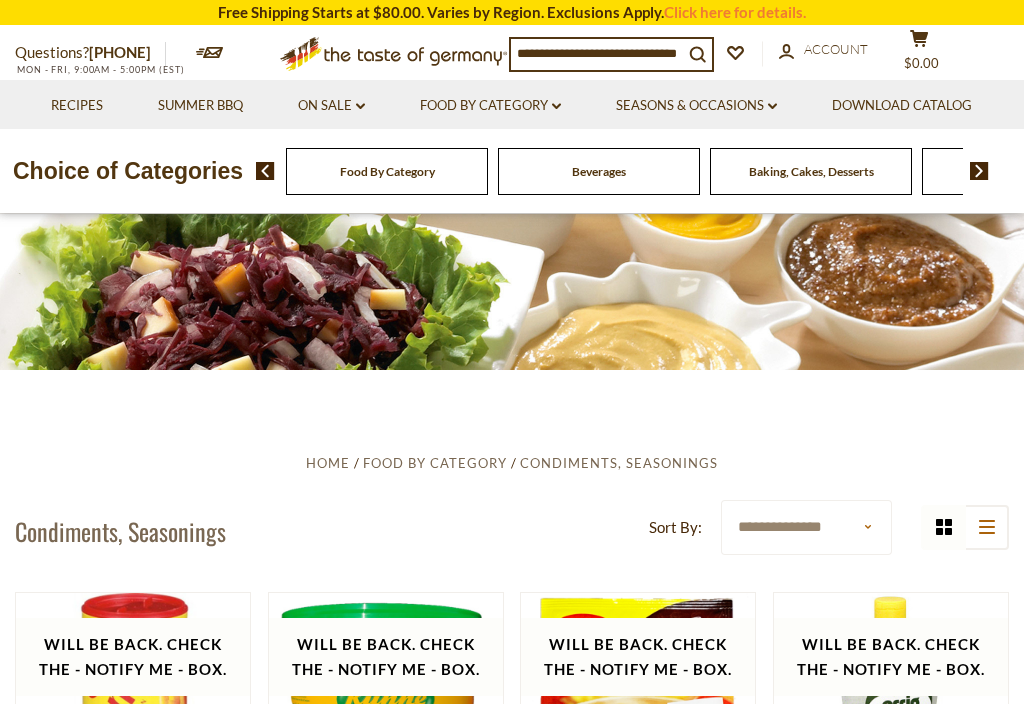 scroll, scrollTop: 97, scrollLeft: 0, axis: vertical 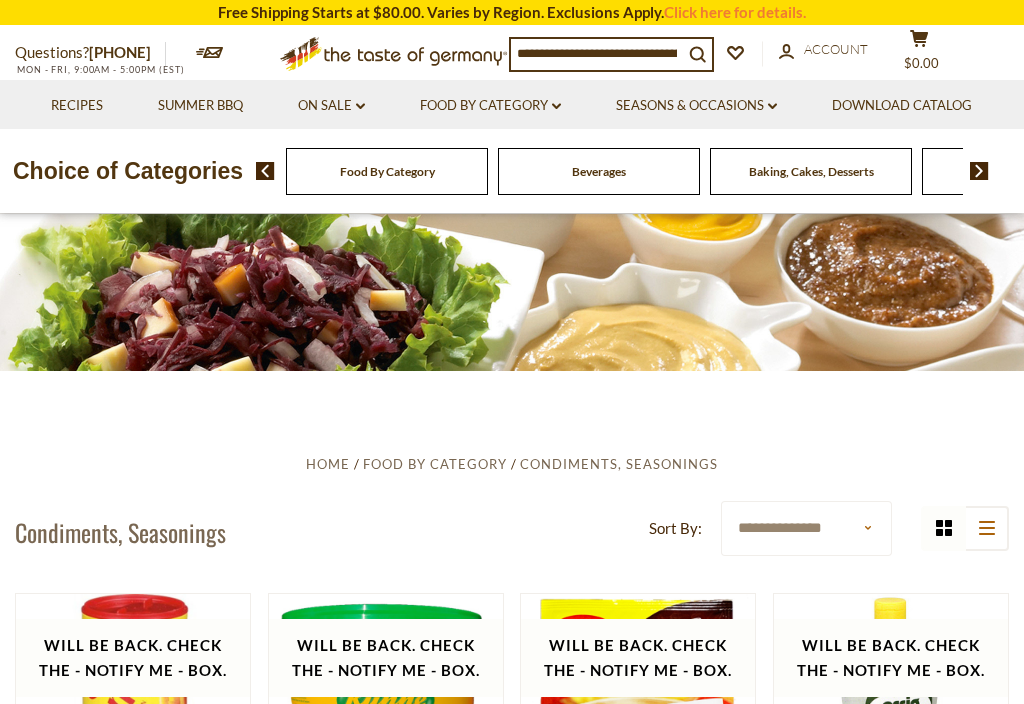 click on "Food By Category
dropdown_arrow" at bounding box center [490, 106] 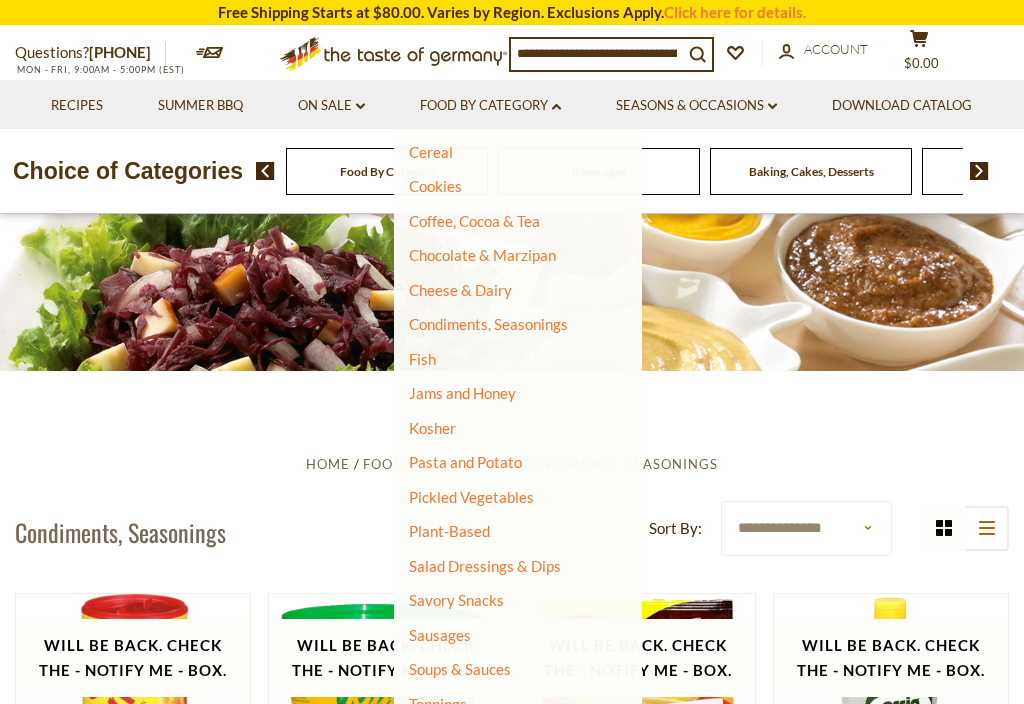 scroll, scrollTop: 250, scrollLeft: 0, axis: vertical 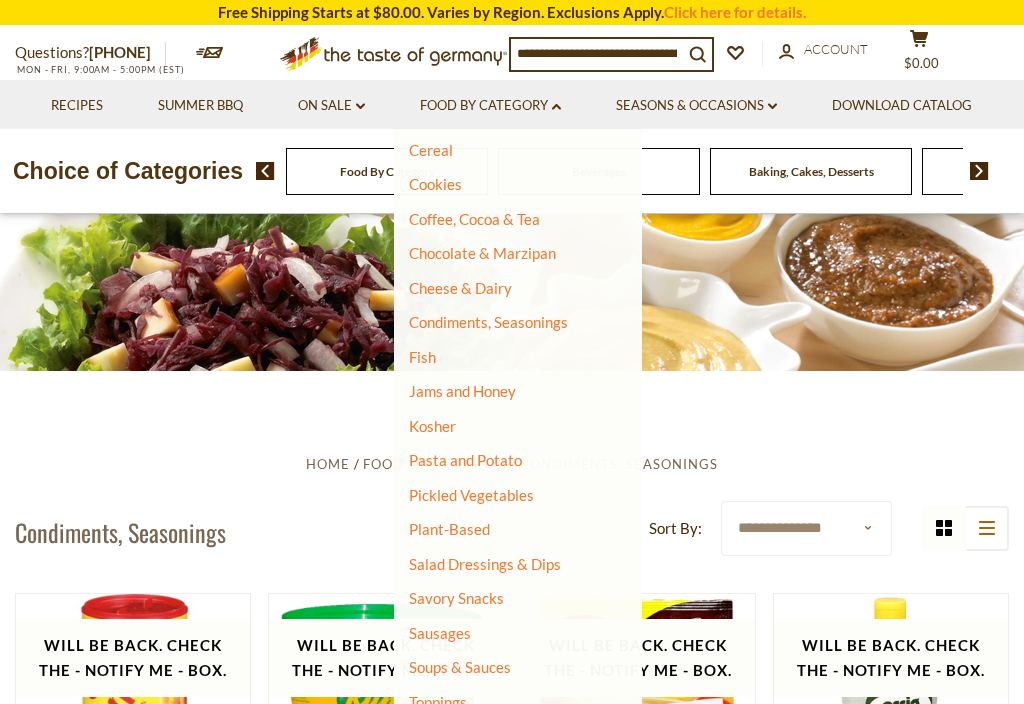 click on "Jams and Honey" at bounding box center (462, 391) 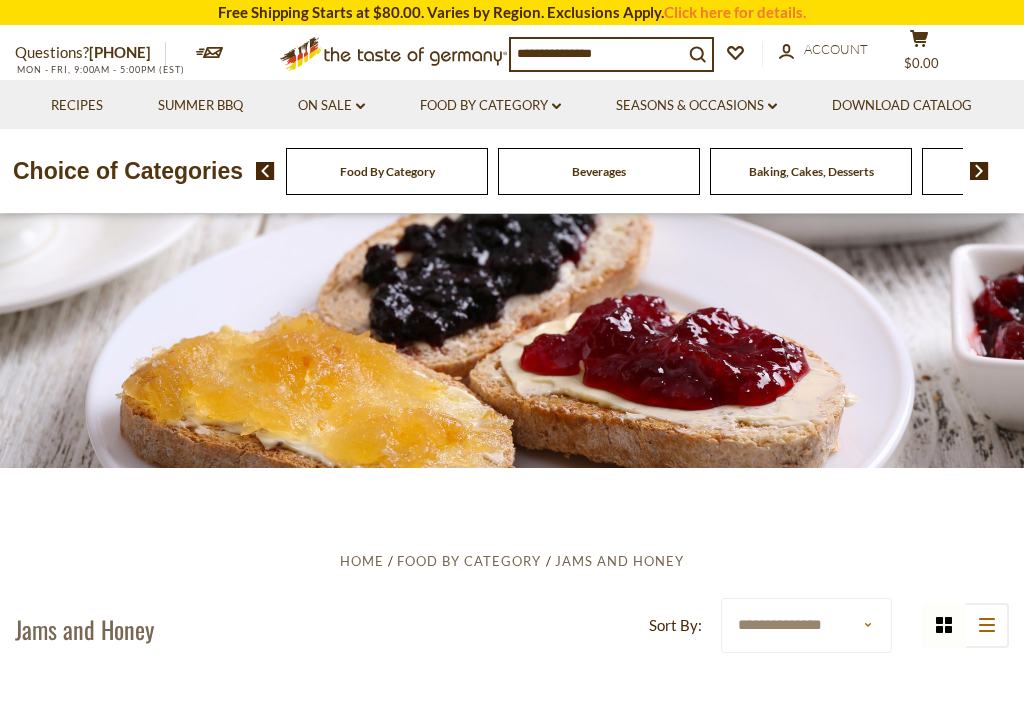 scroll, scrollTop: 0, scrollLeft: 0, axis: both 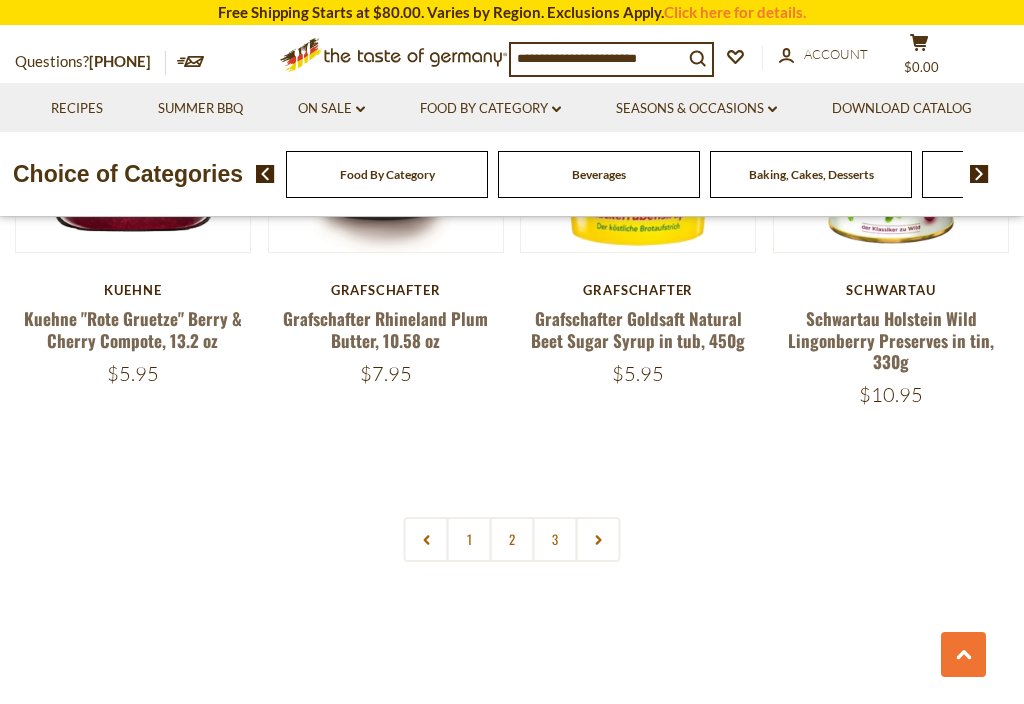 click on "2" at bounding box center [512, 539] 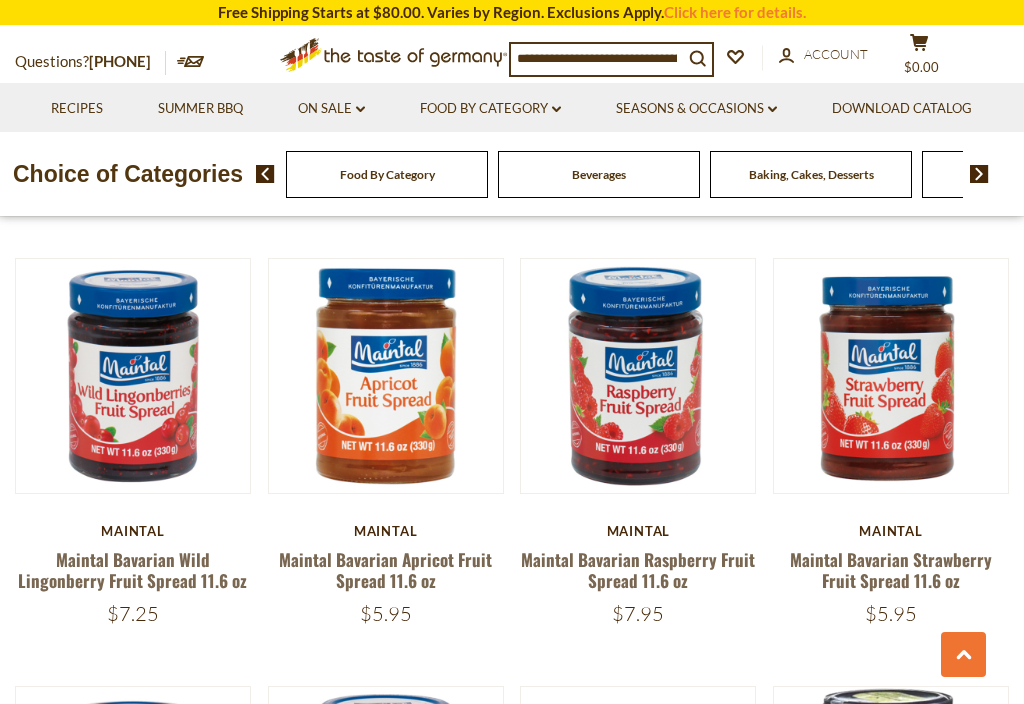 scroll, scrollTop: 3090, scrollLeft: 0, axis: vertical 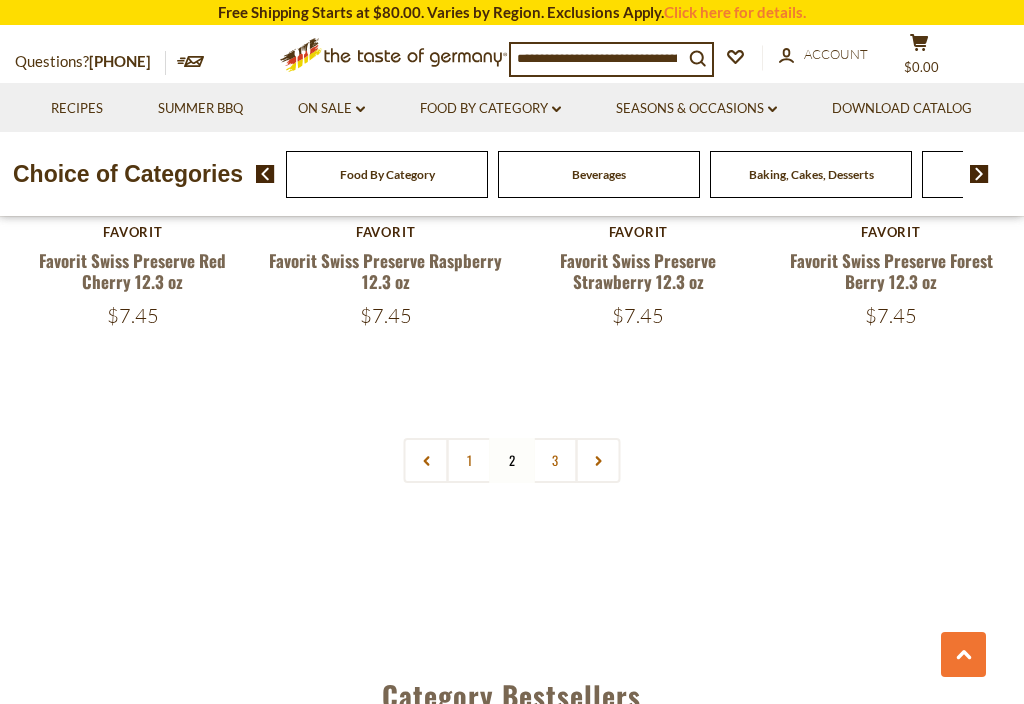 click on "3" at bounding box center [555, 460] 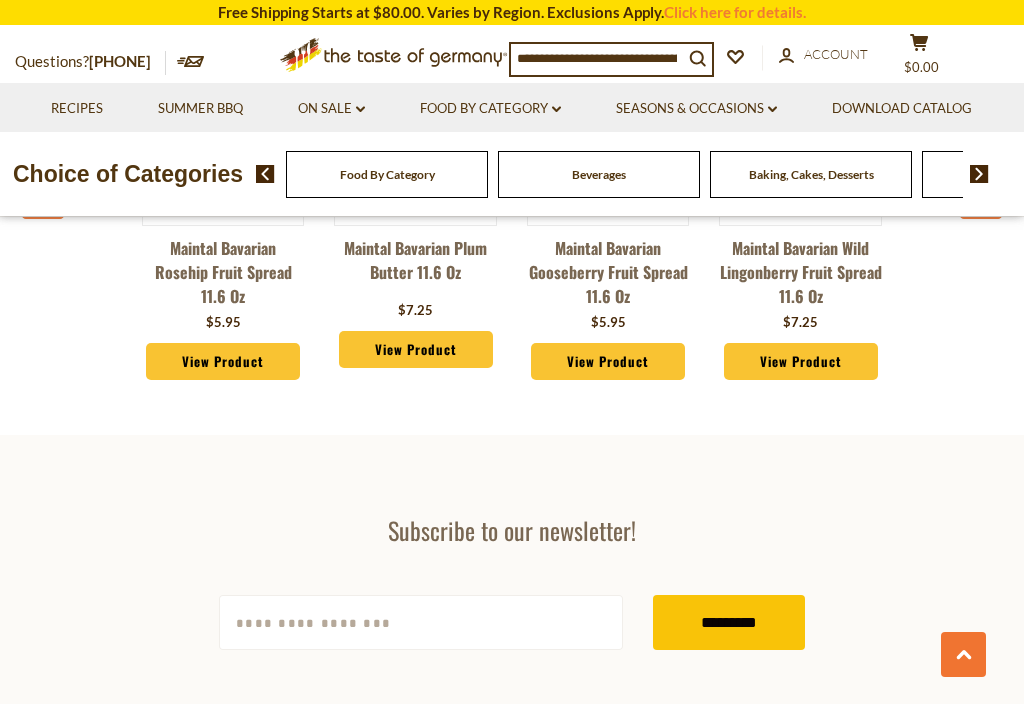 scroll, scrollTop: 4506, scrollLeft: 0, axis: vertical 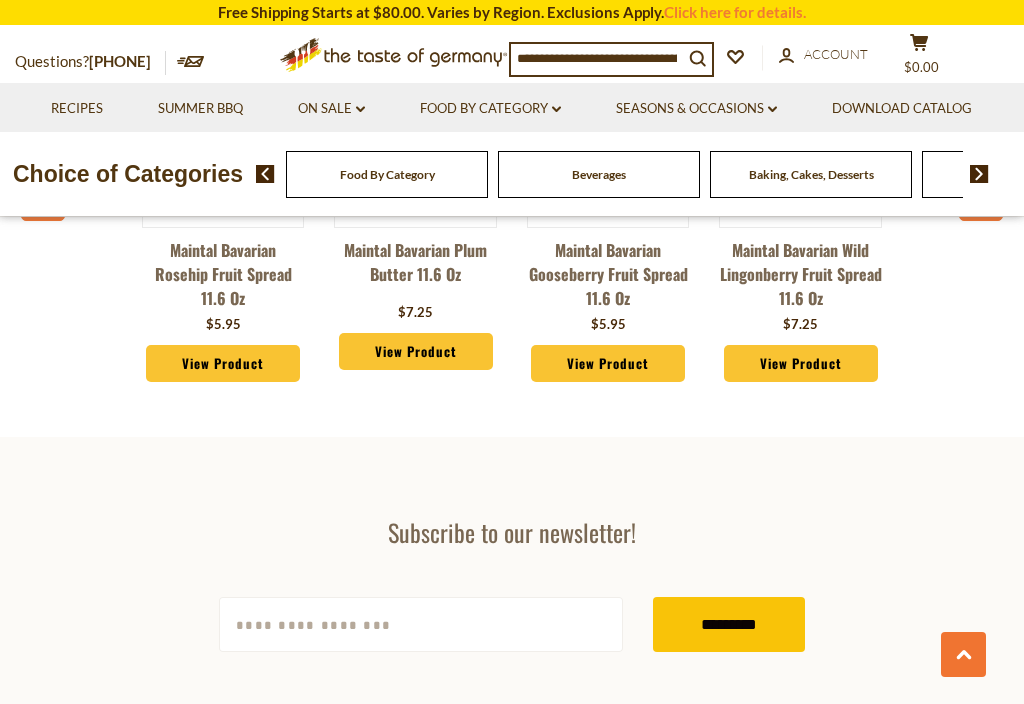 click on "On Sale
dropdown_arrow" at bounding box center [331, 109] 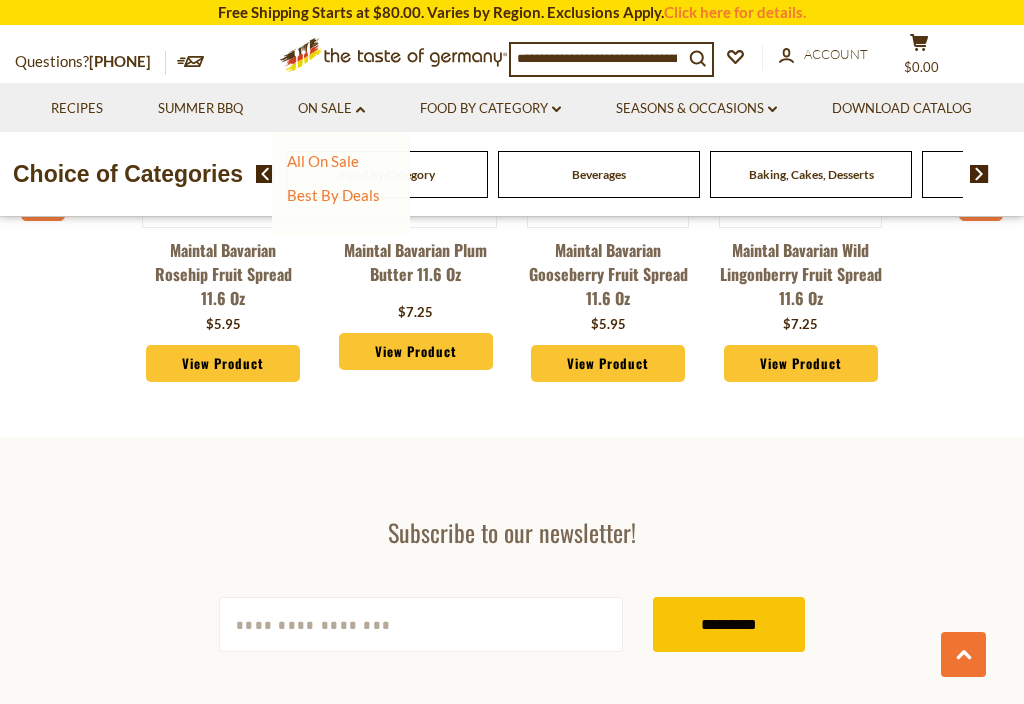 click on "On Sale
dropdown_arrow" at bounding box center (331, 109) 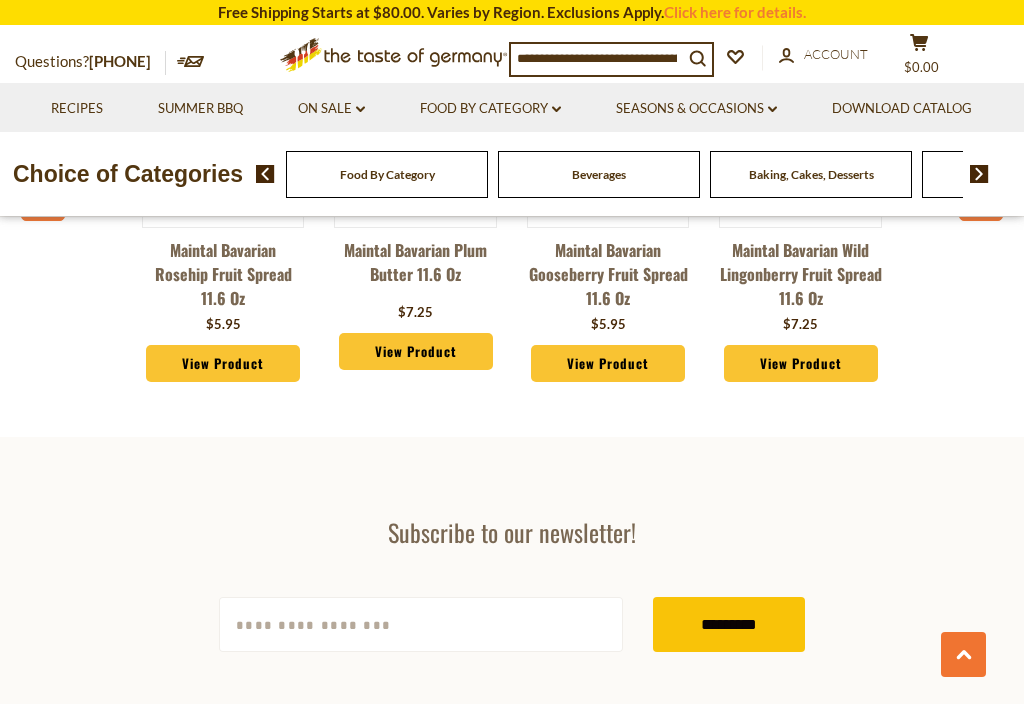 click on "Food By Category
dropdown_arrow" at bounding box center (490, 109) 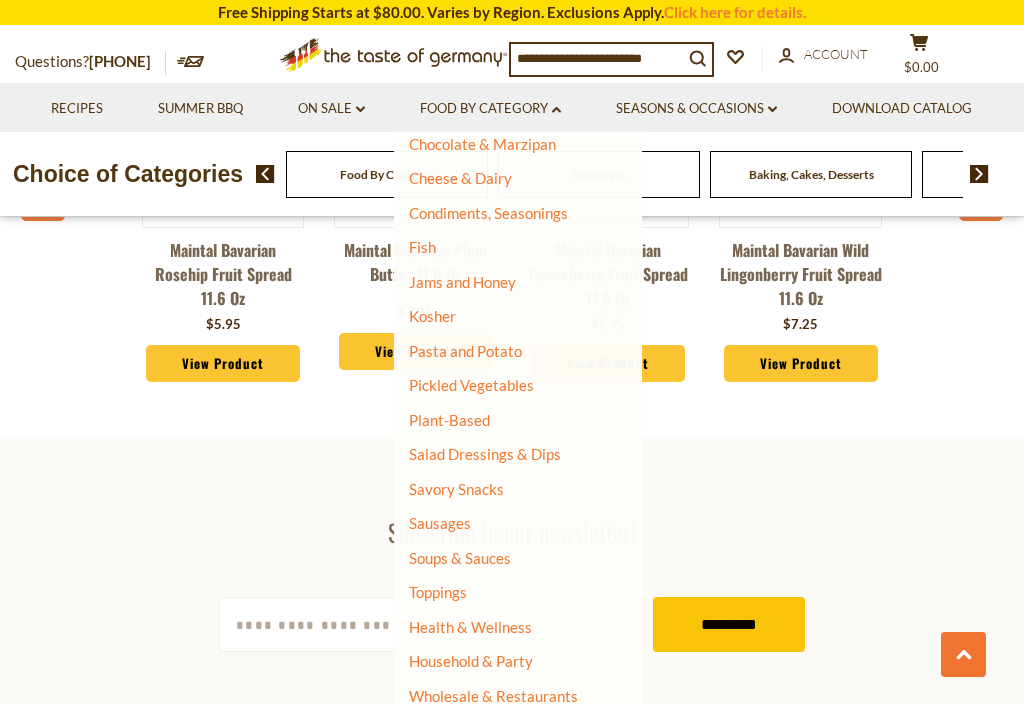 scroll, scrollTop: 361, scrollLeft: 0, axis: vertical 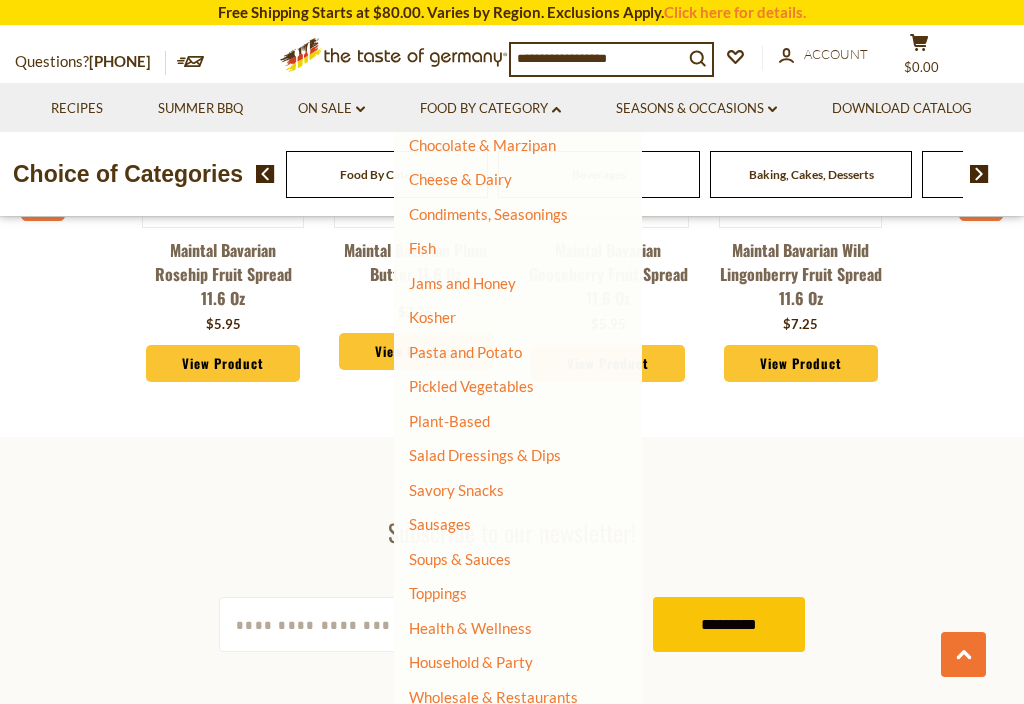 click on "Sausages" at bounding box center [440, 524] 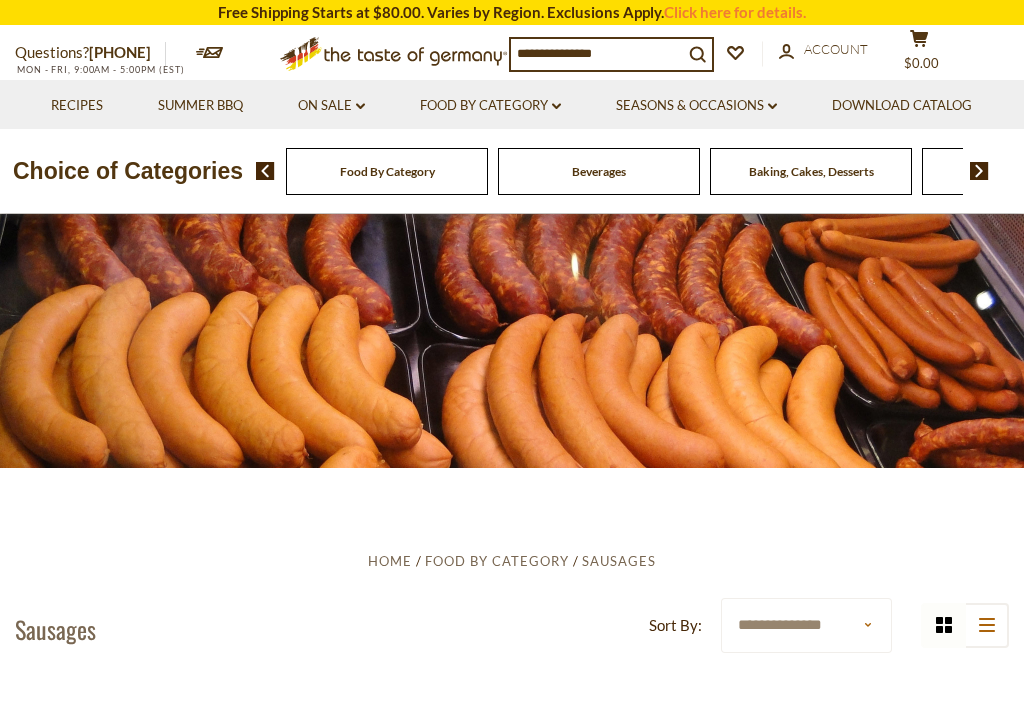 scroll, scrollTop: 0, scrollLeft: 0, axis: both 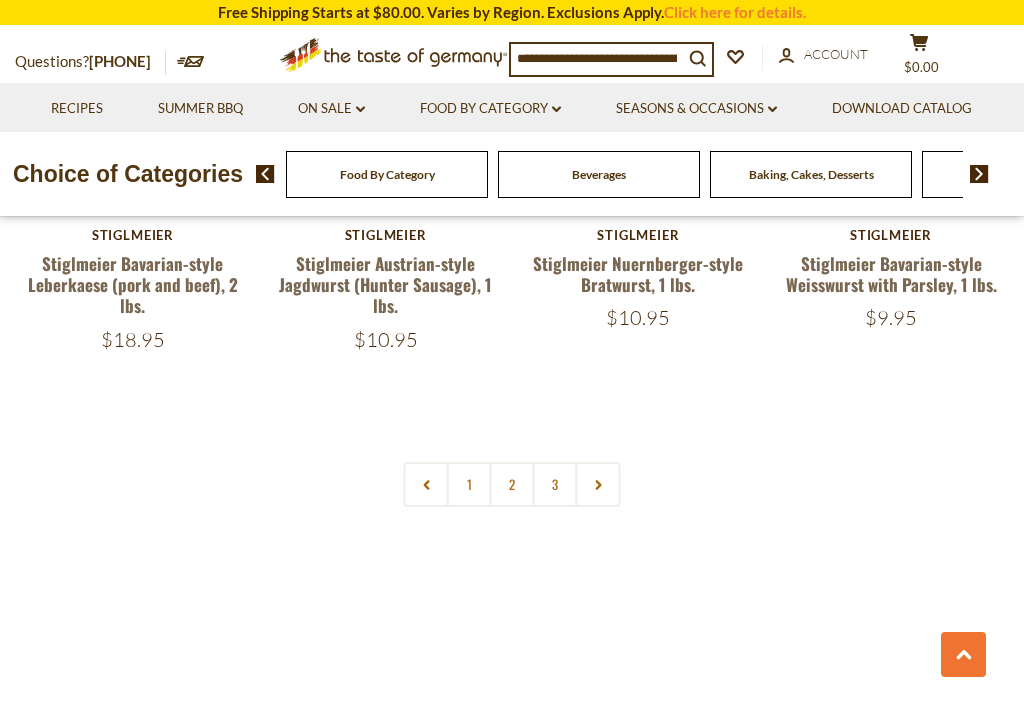 click on "2" at bounding box center [512, 484] 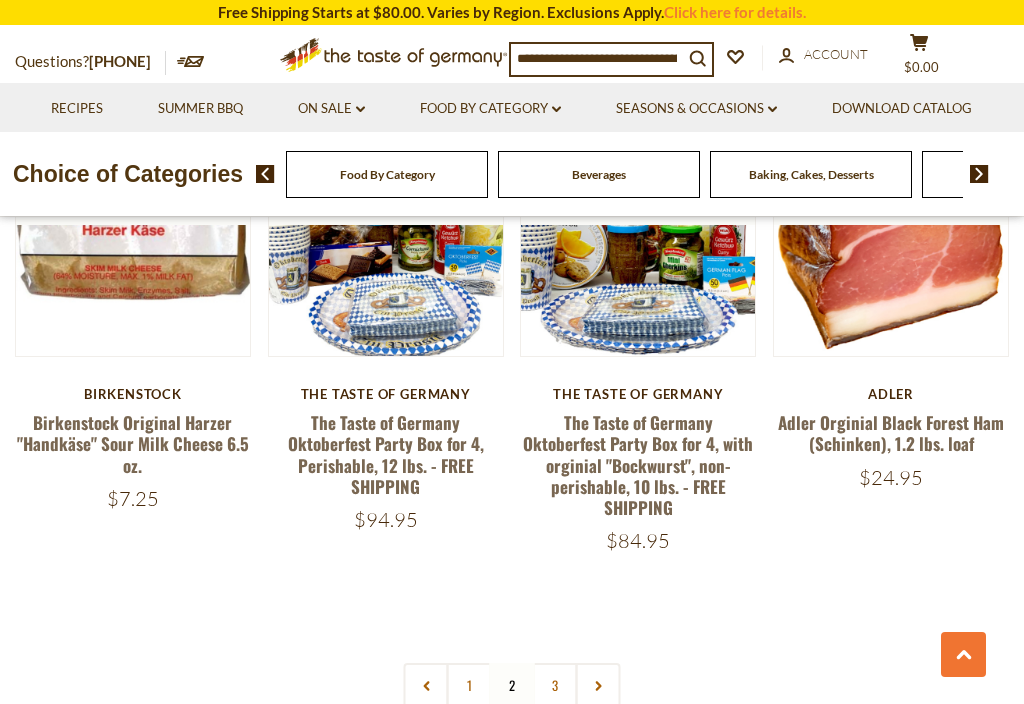 scroll, scrollTop: 4084, scrollLeft: 0, axis: vertical 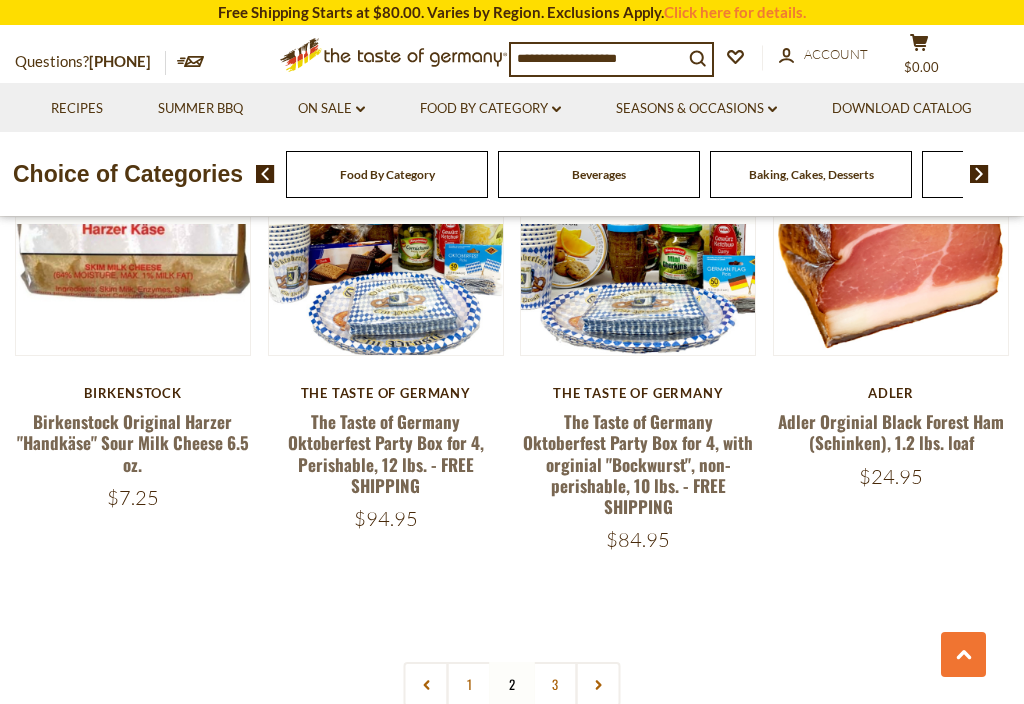 click on "3" at bounding box center [555, 684] 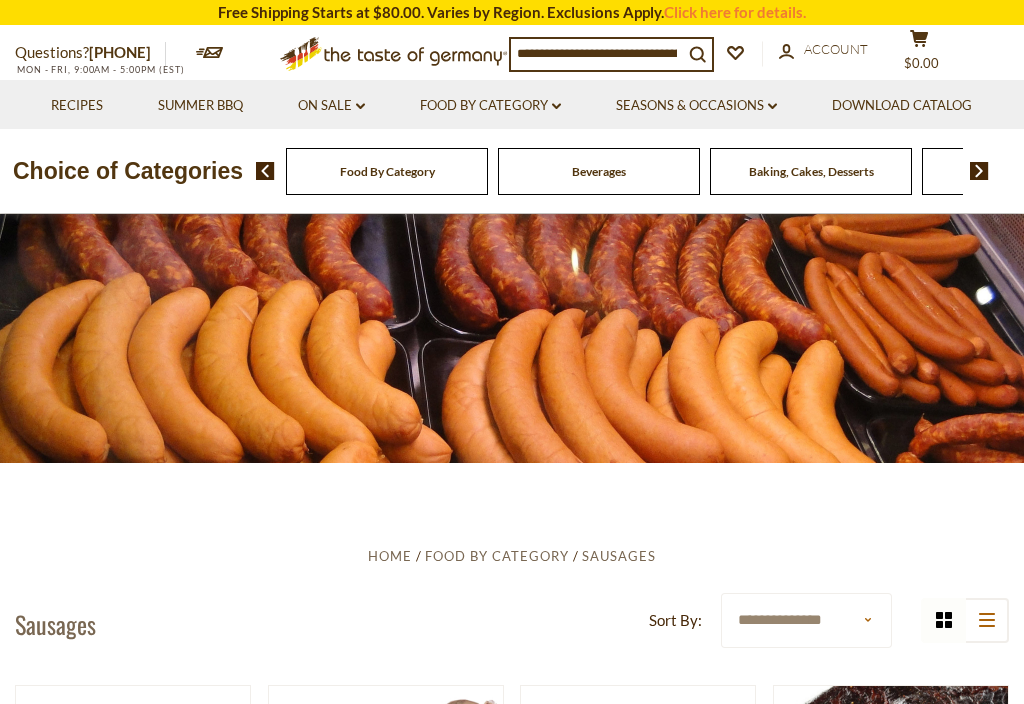 scroll, scrollTop: 0, scrollLeft: 0, axis: both 